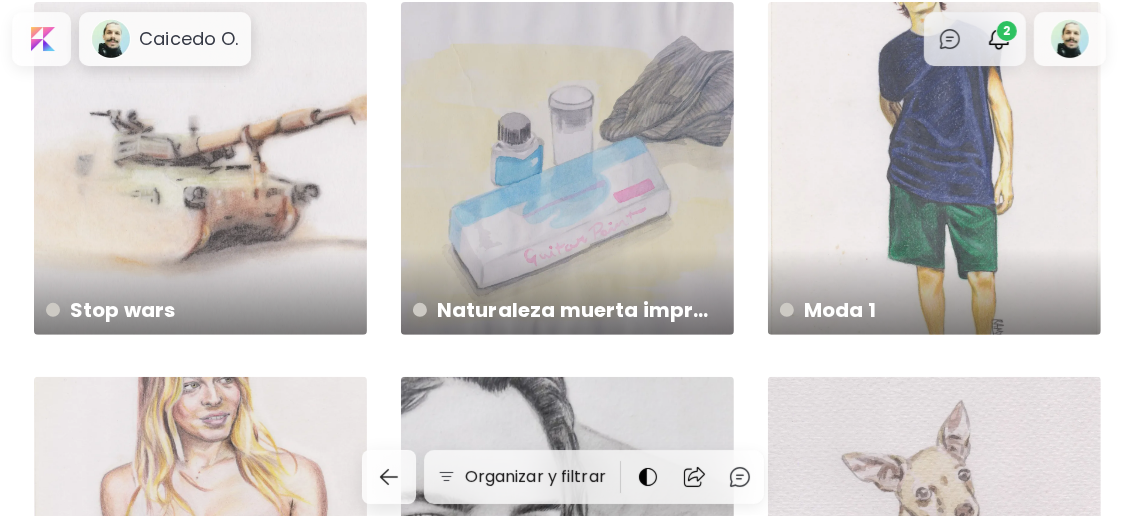 scroll, scrollTop: 666, scrollLeft: 0, axis: vertical 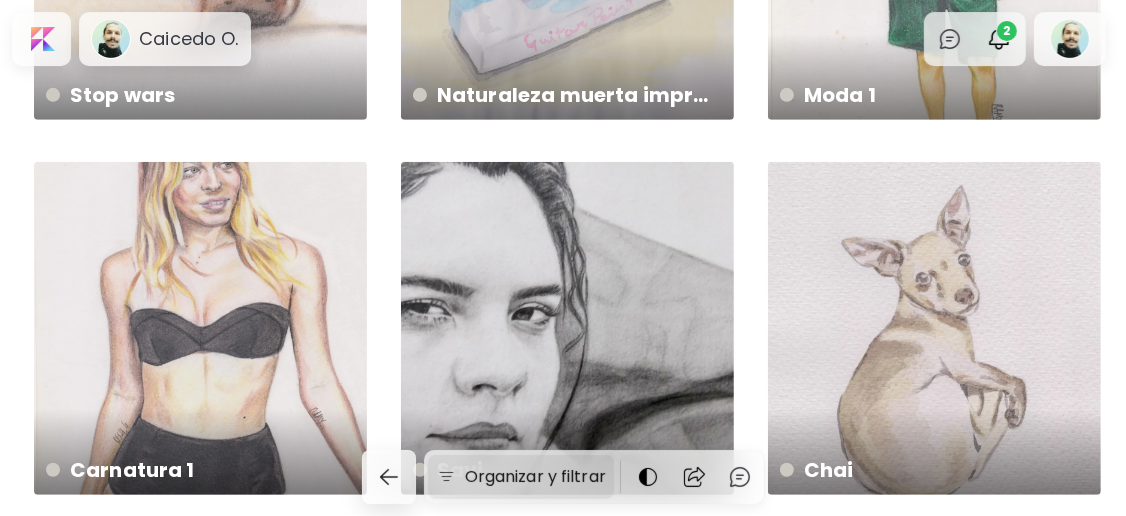 click on "Organizar y filtrar" at bounding box center [535, 477] 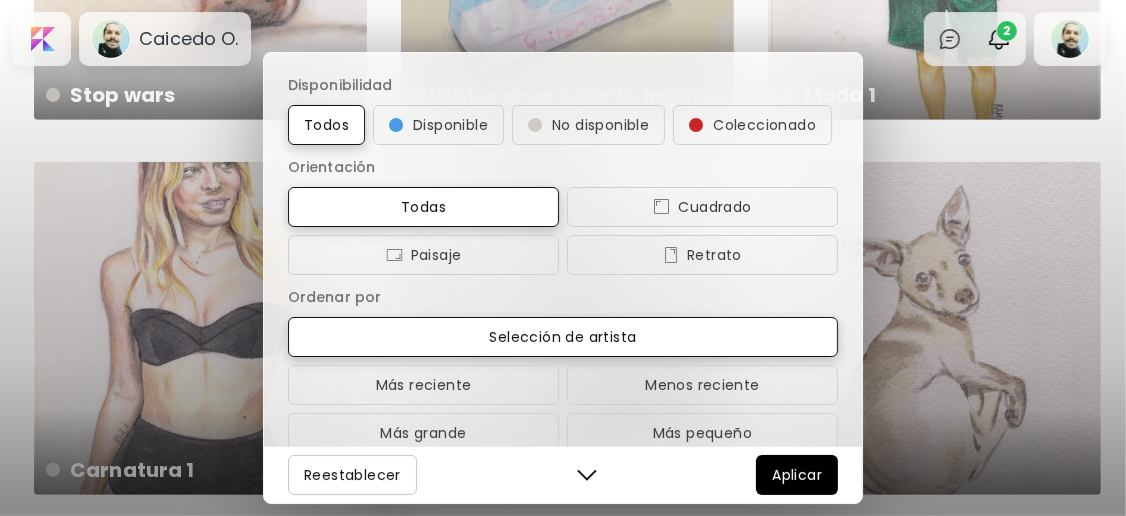 scroll, scrollTop: 207, scrollLeft: 0, axis: vertical 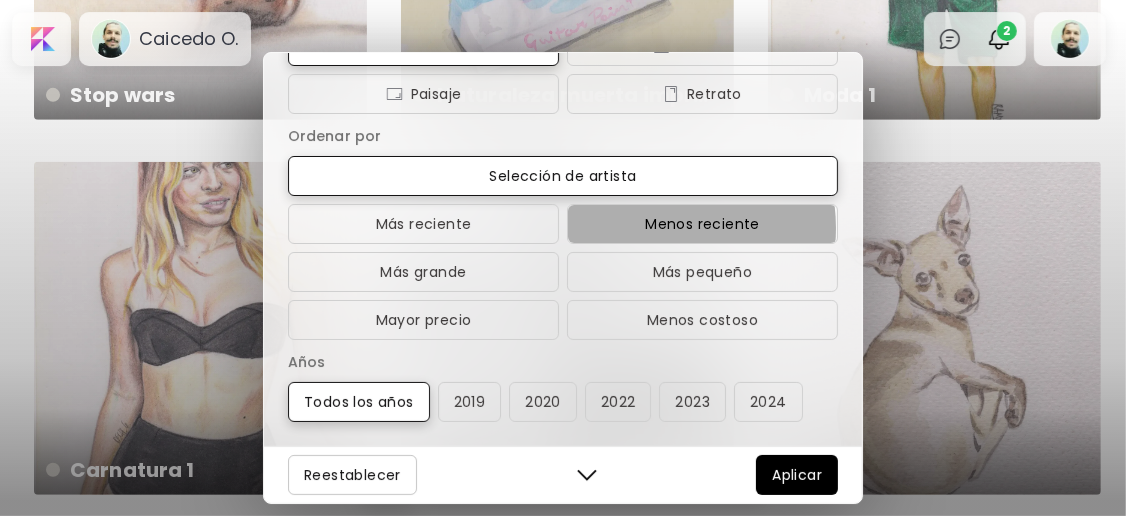 click on "Menos reciente" at bounding box center [702, 224] 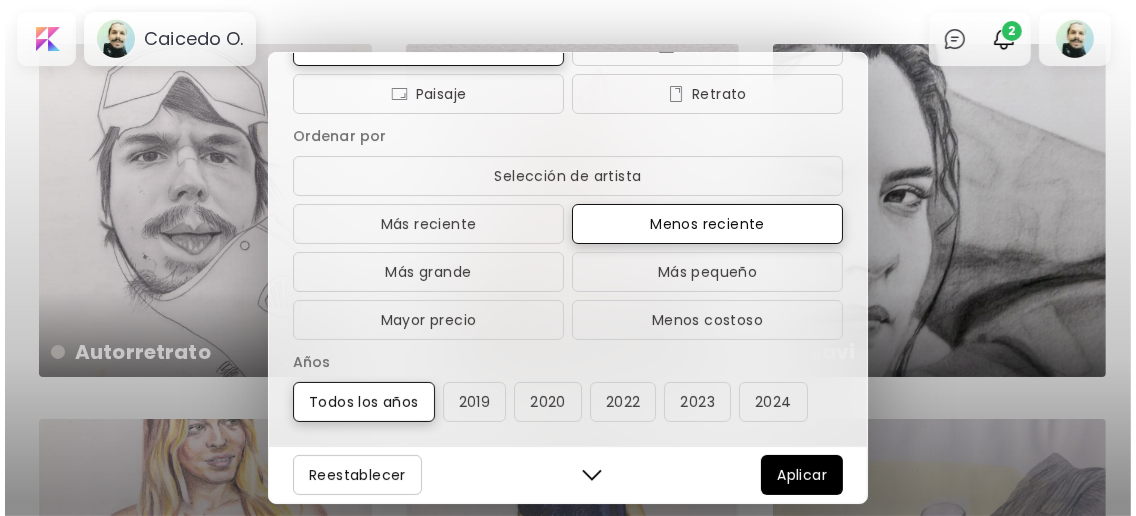 scroll, scrollTop: 0, scrollLeft: 0, axis: both 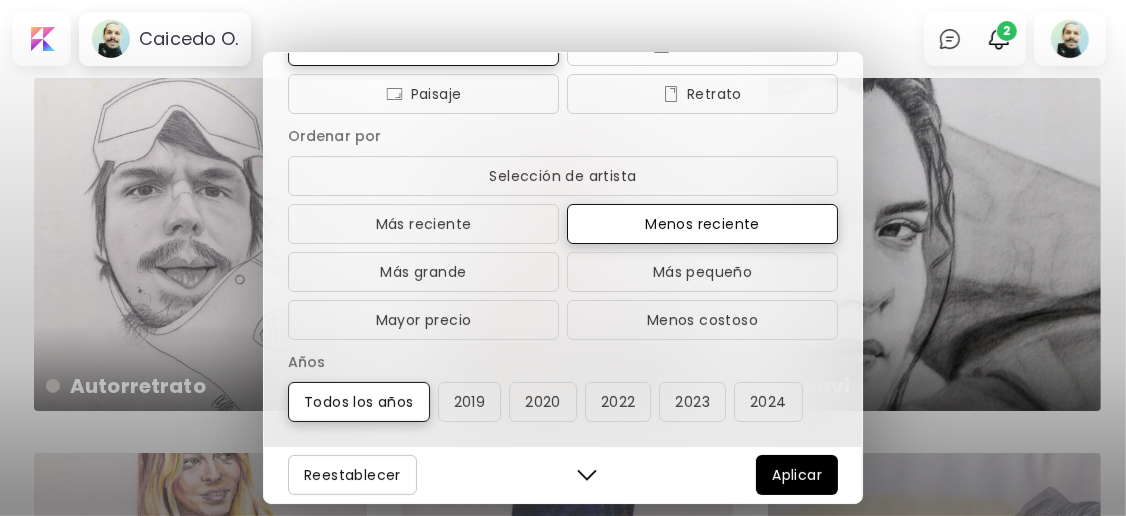 click on "Disponibilidad Todos Disponible No disponible Coleccionado Orientación Todas Cuadrado Paisaje Retrato Ordenar por Selección de artista Más reciente Menos reciente Más grande Más pequeño Mayor precio Menos costoso Años Todos los años 2019 2020 2022 2023 2024 Reestablecer Aplicar" at bounding box center [563, 258] 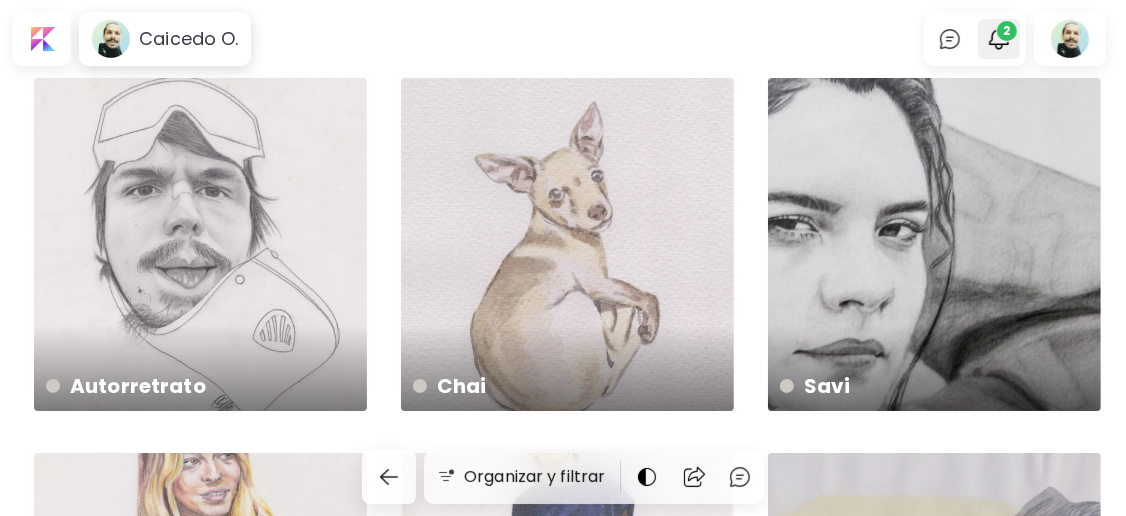 click at bounding box center [999, 39] 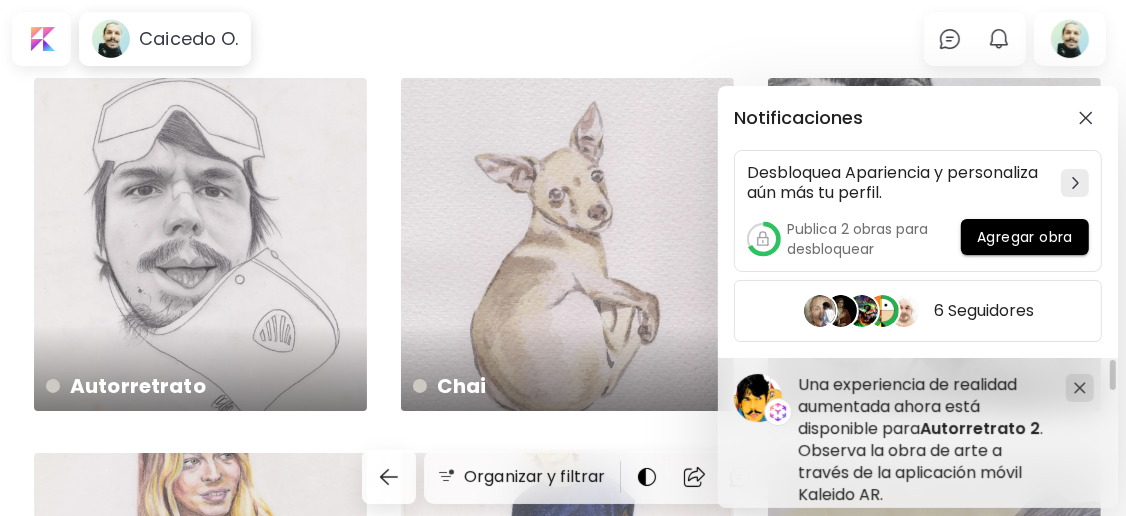 click on "Notificaciones Desbloquea Apariencia y personaliza aún más tu perfil. Publica 2 obras para desbloquear Agregar obra 6 Seguidores Una experiencia de realidad aumentada ahora está disponible para Sin titulo . Observa la obra de arte a través de la aplicación móvil Kaleido AR. Hace 12 horas Una experiencia de realidad aumentada ahora está disponible para Autorretrato 2 . Observa la obra de arte a través de la aplicación móvil Kaleido AR. Hace 12 horas" at bounding box center [563, 258] 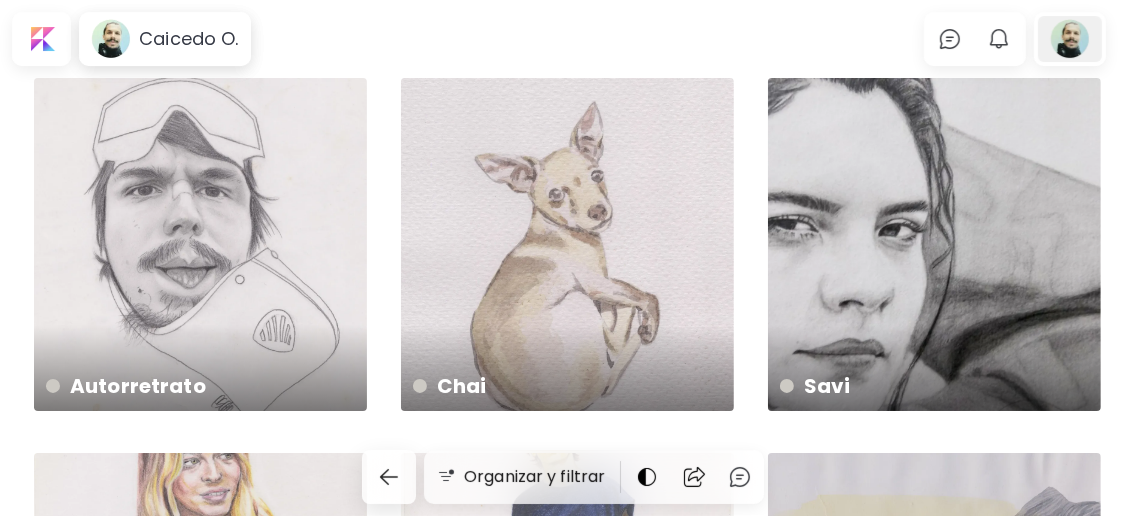 click at bounding box center (1070, 39) 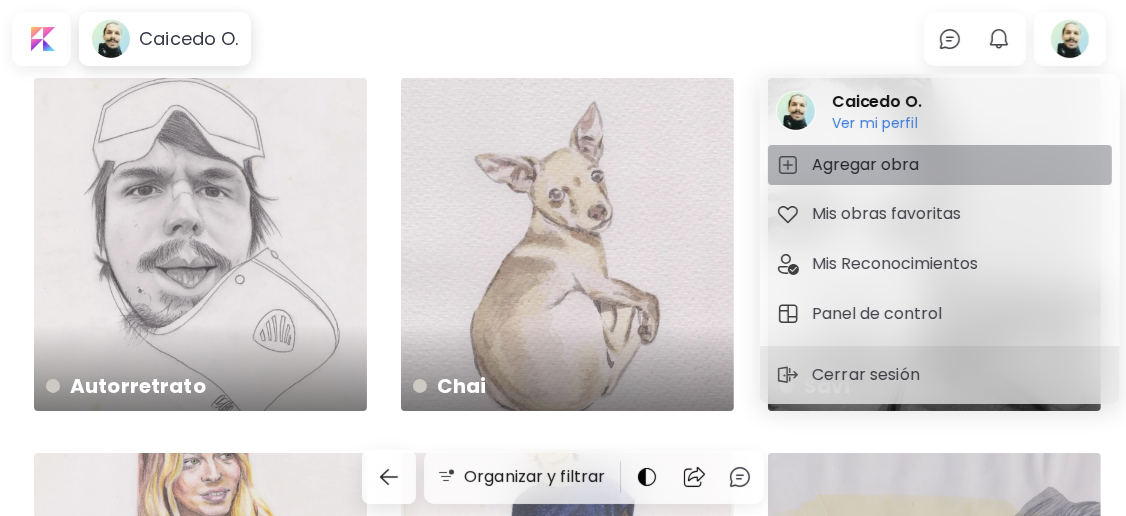 click on "Agregar obra" at bounding box center (868, 165) 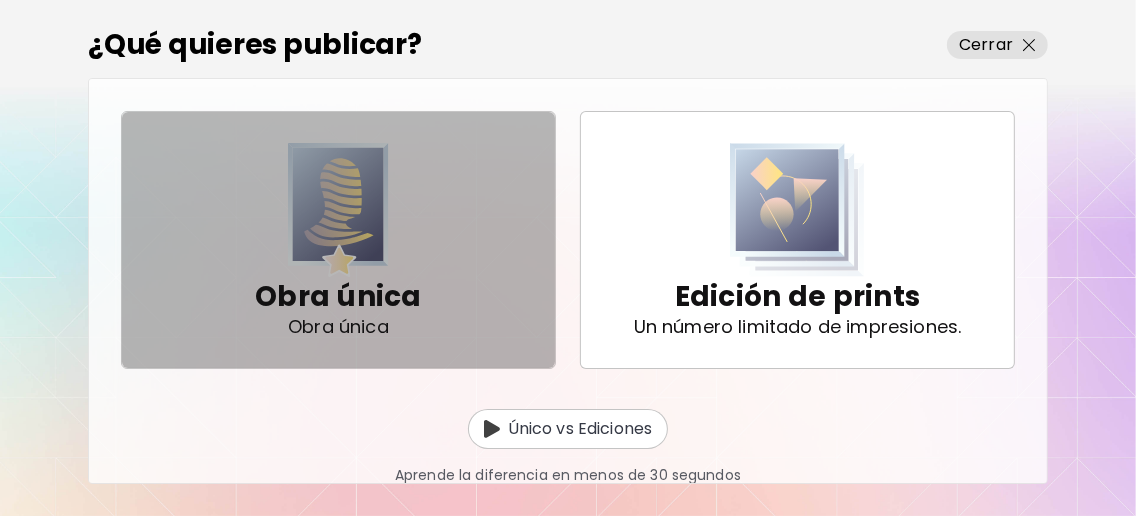 click on "Obra única Obra única" at bounding box center (338, 240) 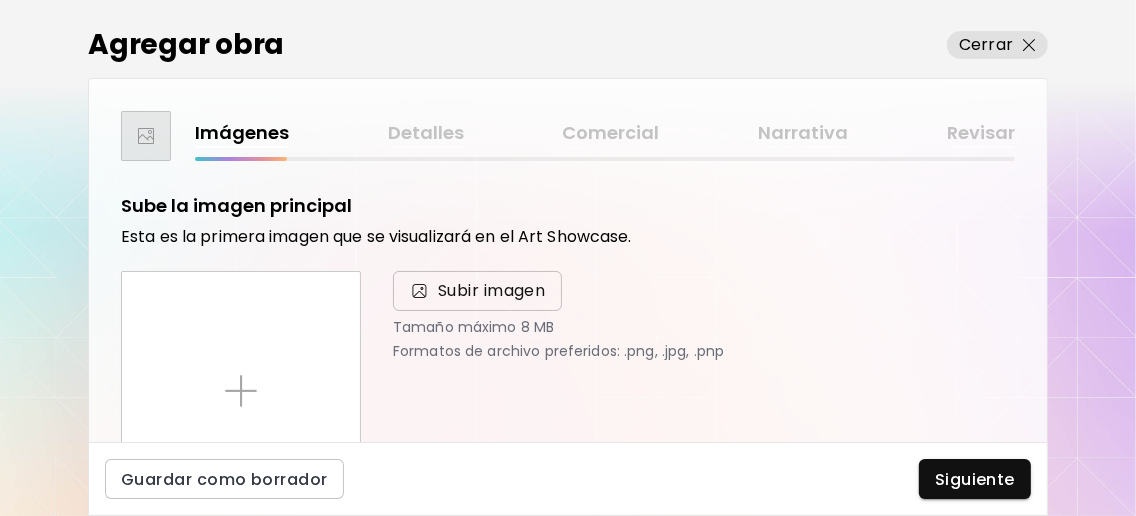 click on "Subir imagen" at bounding box center [477, 291] 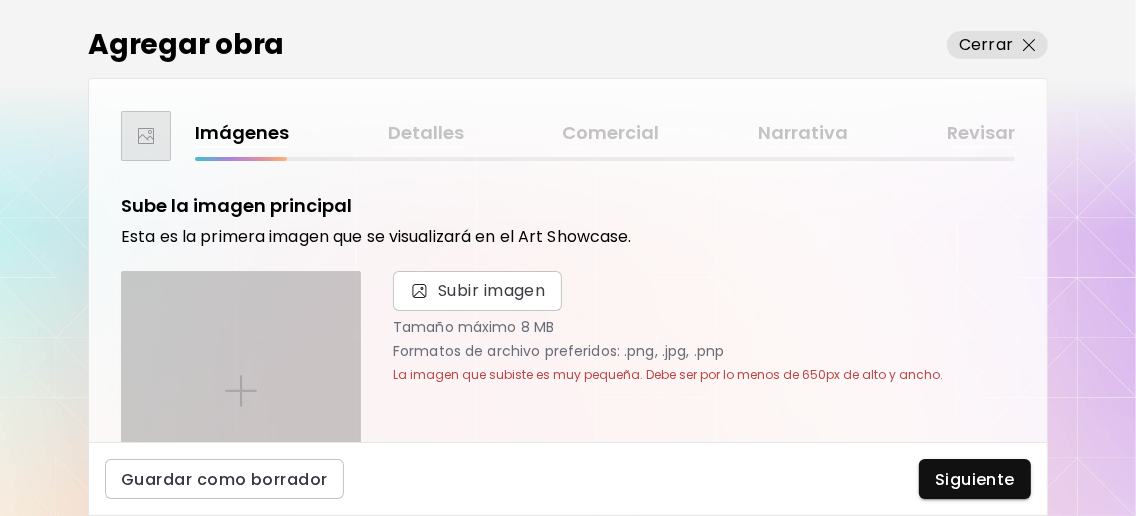 click at bounding box center [241, 391] 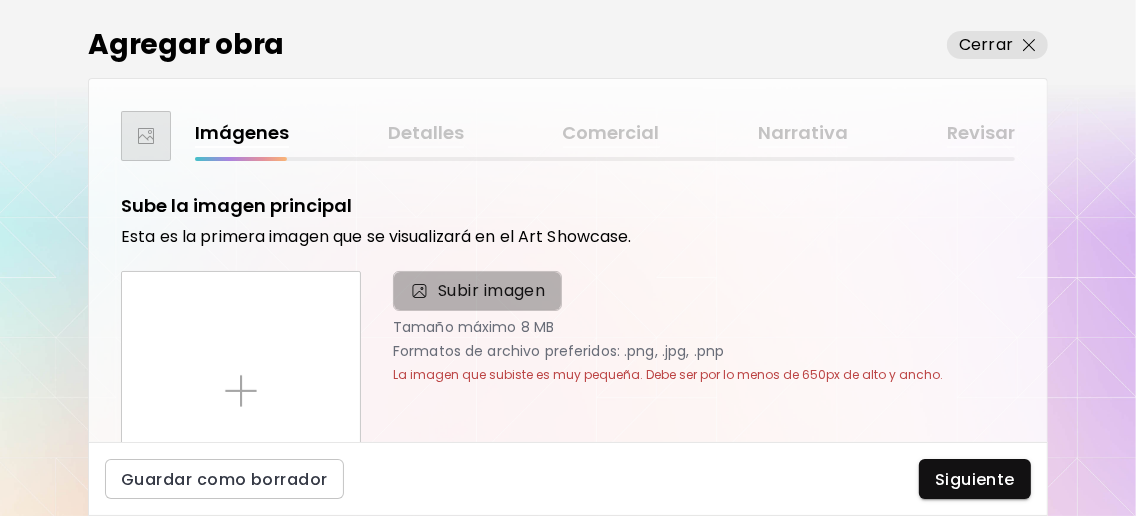 click on "Subir imagen" at bounding box center [492, 291] 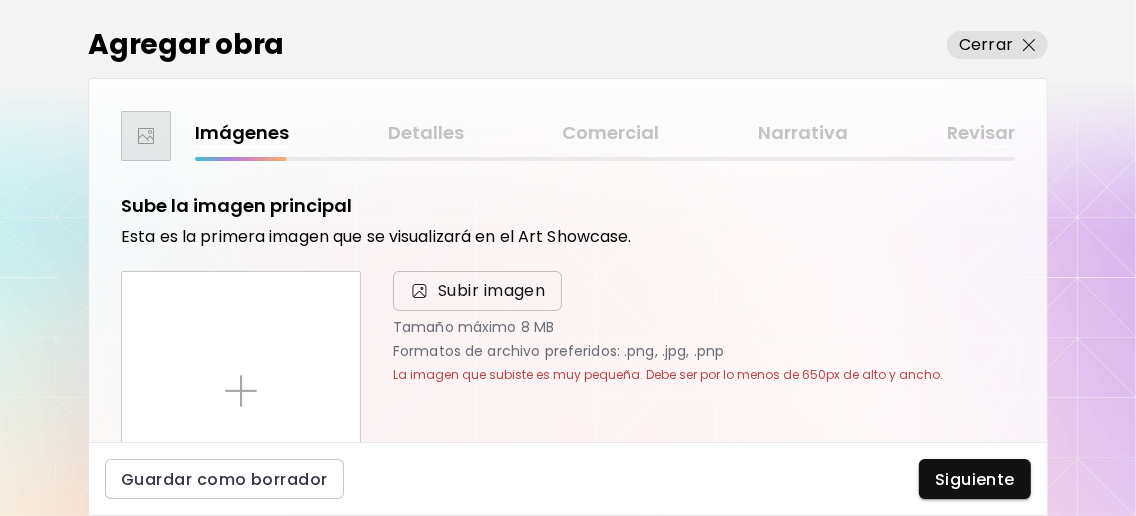 click on "Subir imagen" at bounding box center (492, 291) 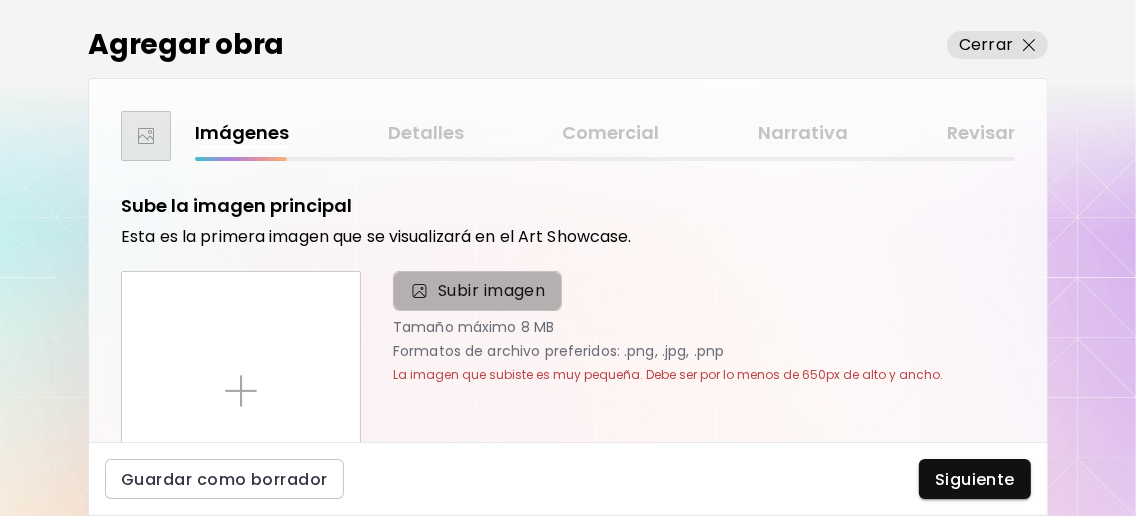 click on "Subir imagen" at bounding box center (492, 291) 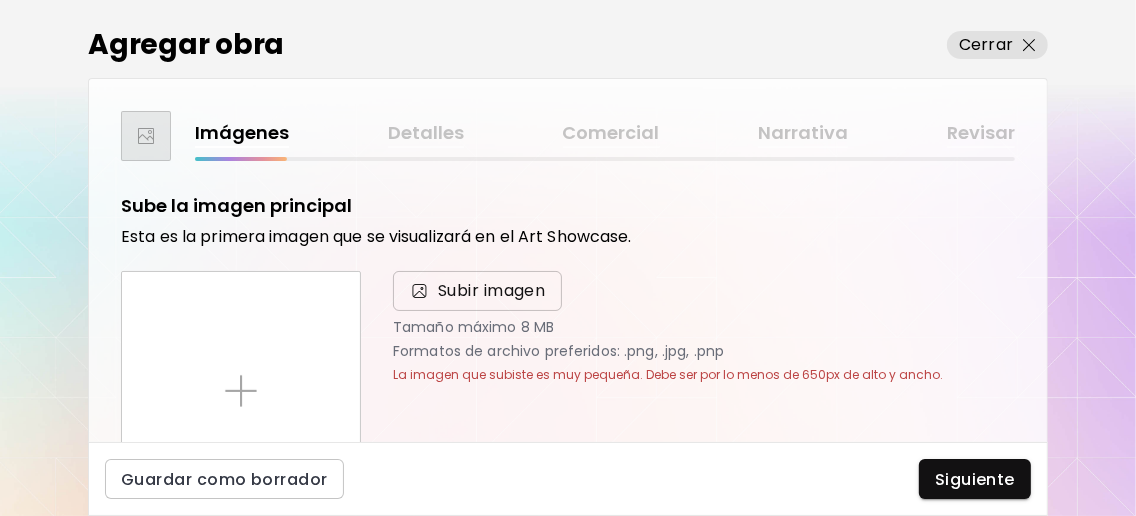 click on "Subir imagen" at bounding box center [492, 291] 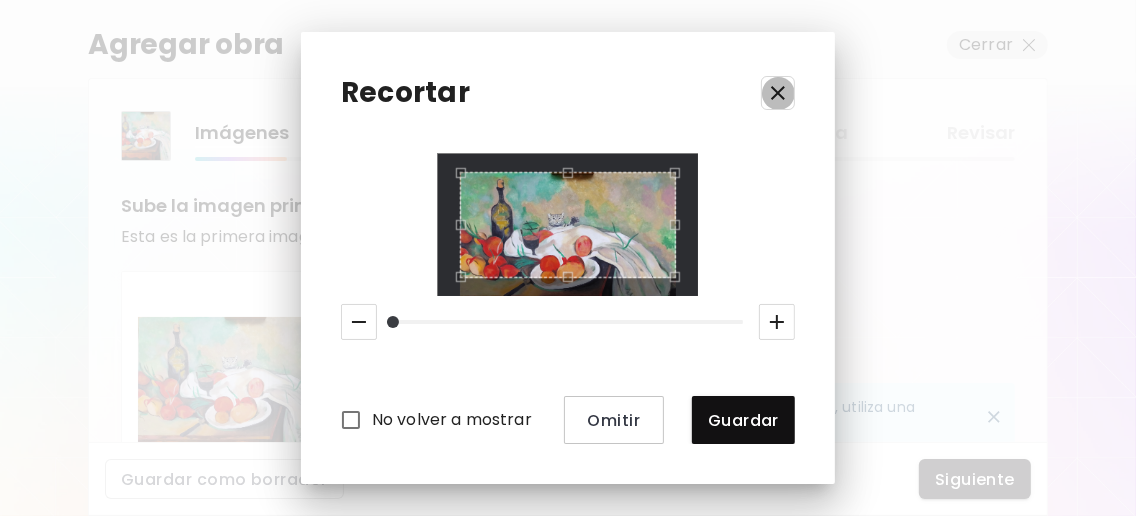 click 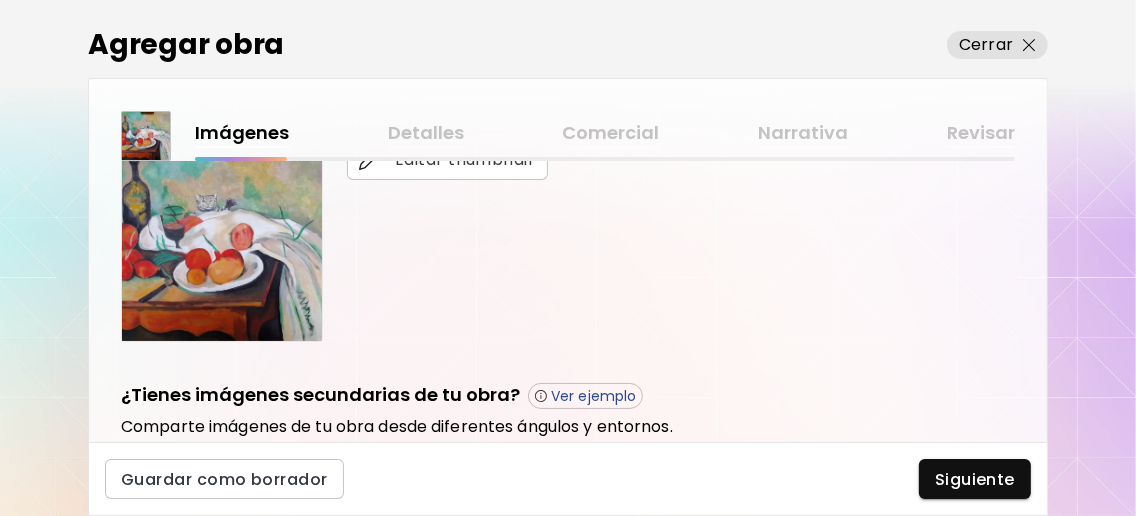 scroll, scrollTop: 399, scrollLeft: 0, axis: vertical 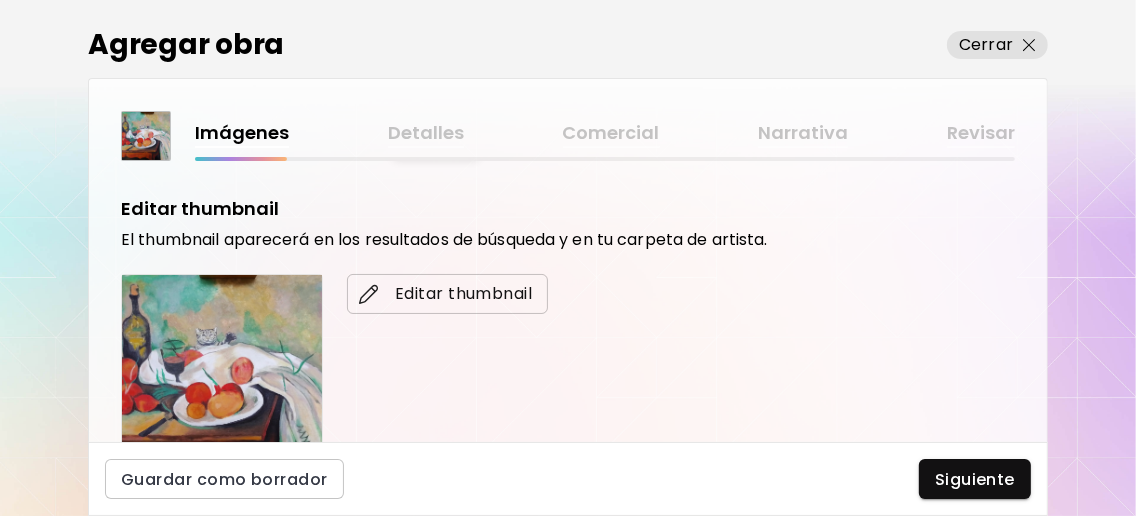 click on "Editar thumbnail" at bounding box center [447, 294] 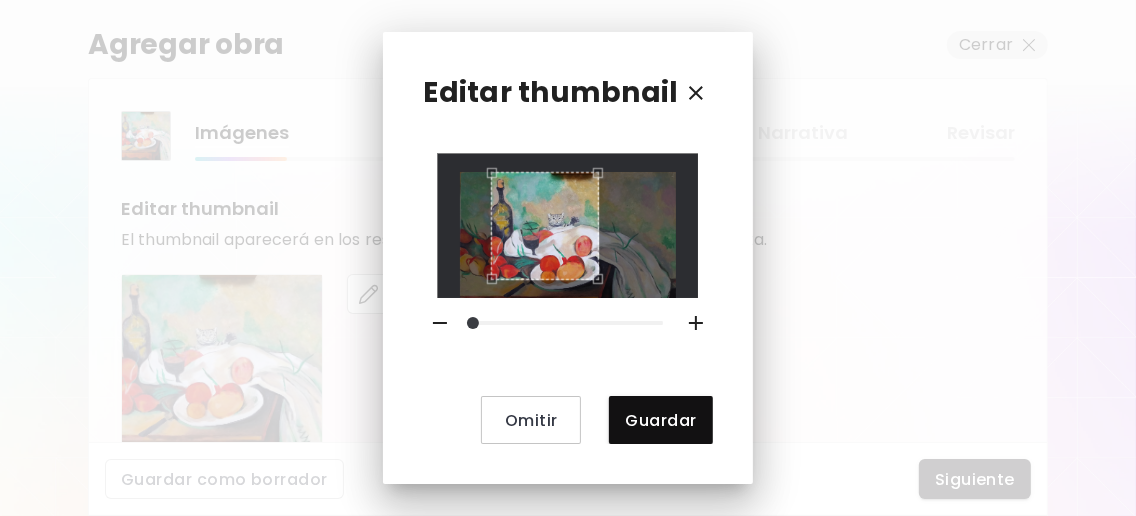 click at bounding box center [568, 226] 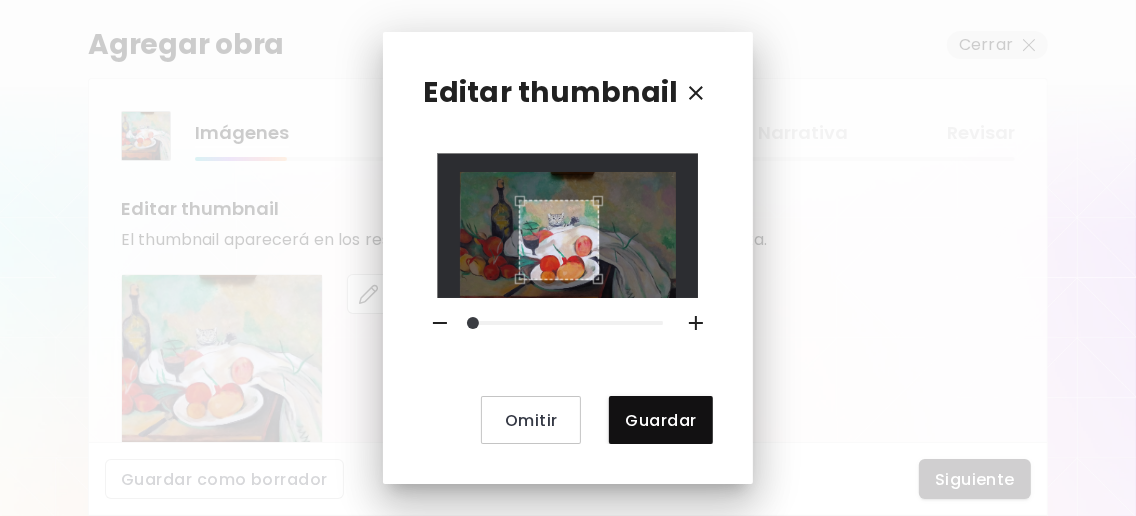 click at bounding box center (559, 240) 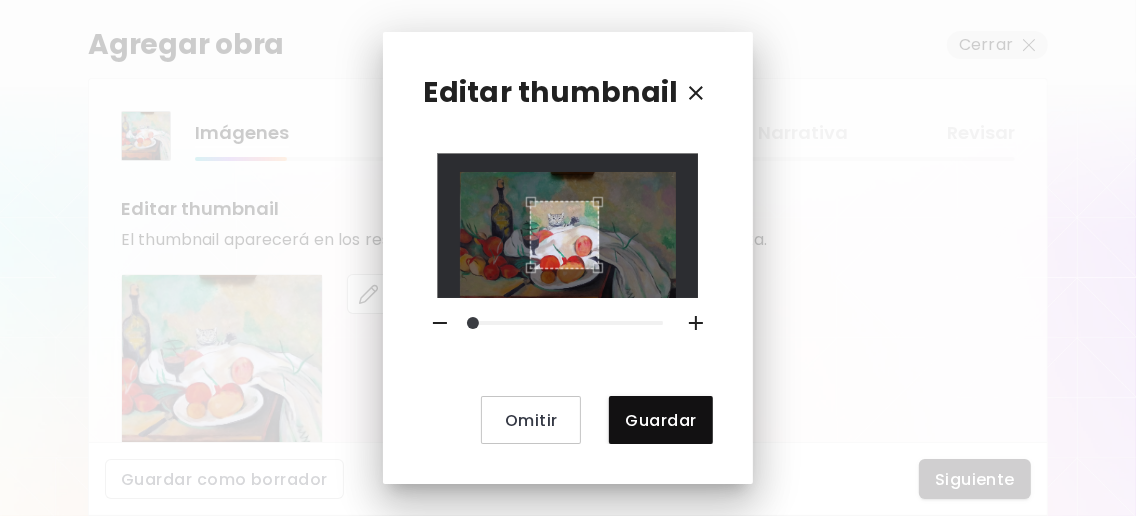 click at bounding box center [564, 235] 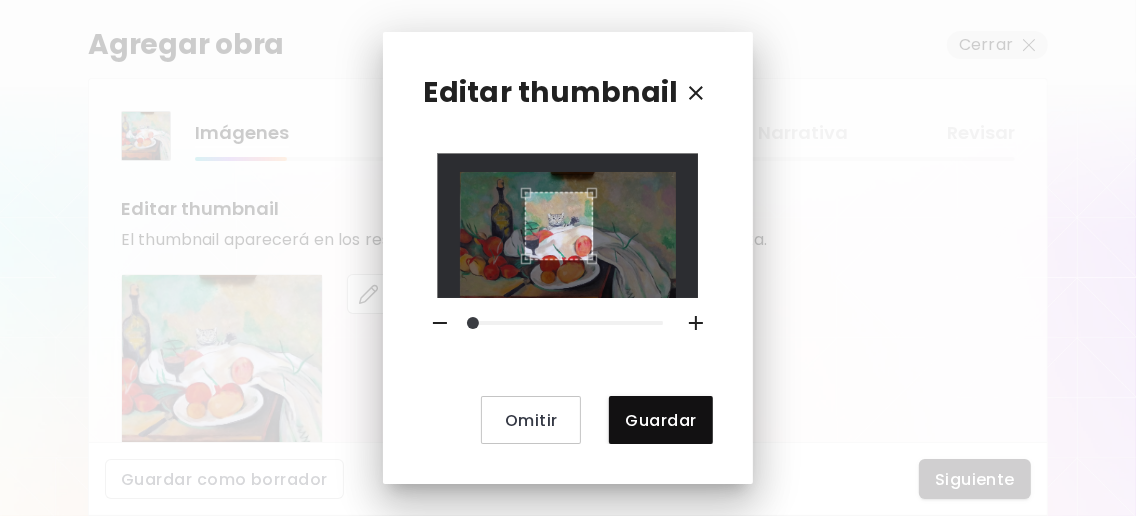 click at bounding box center (559, 226) 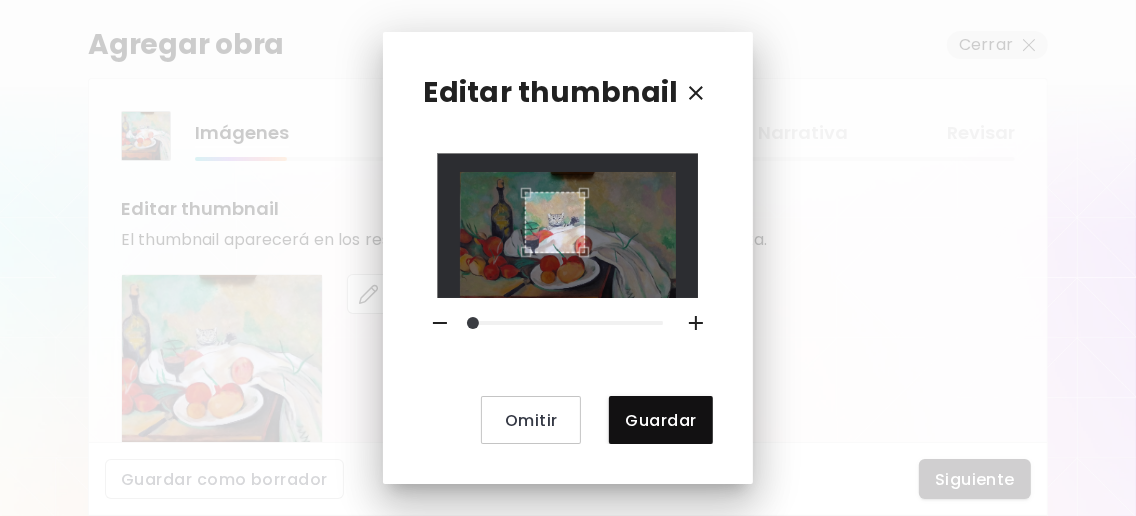 click at bounding box center (589, 257) 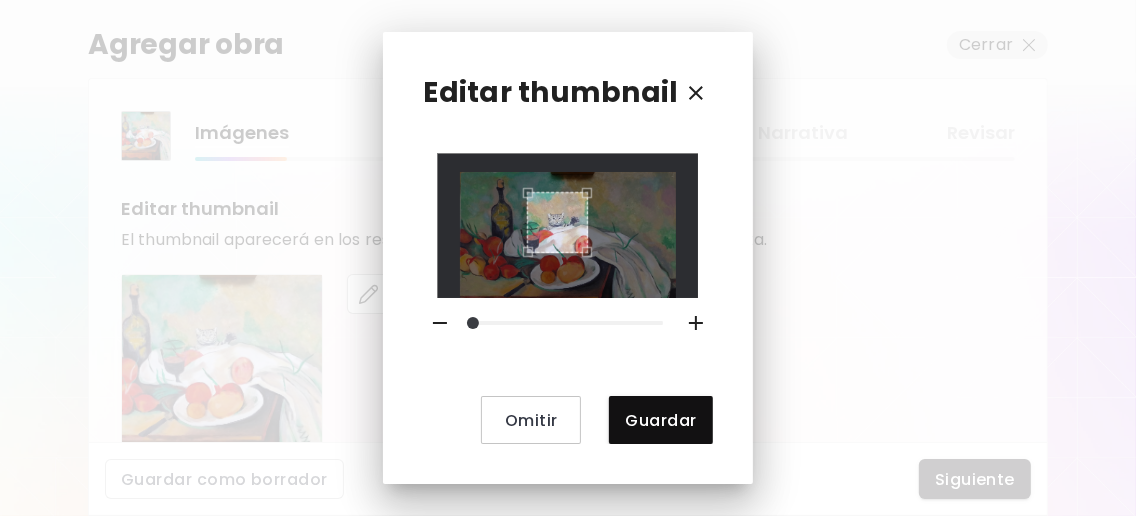 click at bounding box center (557, 222) 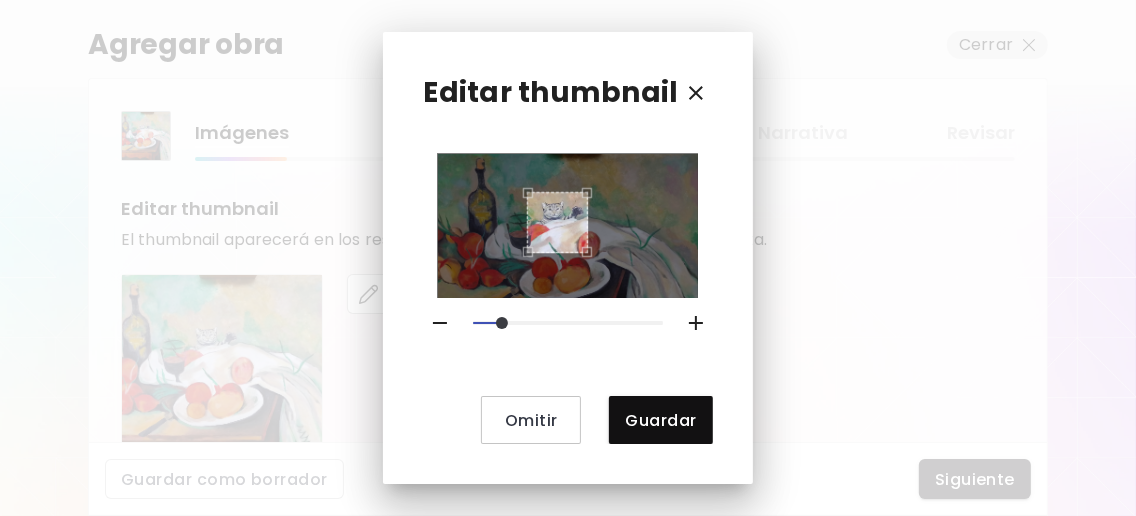 drag, startPoint x: 482, startPoint y: 317, endPoint x: 504, endPoint y: 318, distance: 22.022715 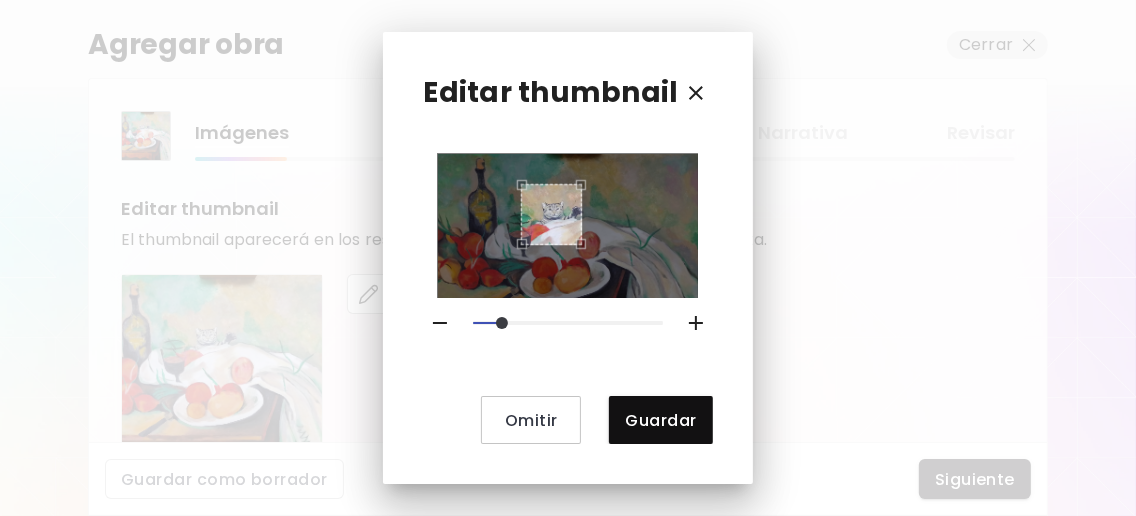 click at bounding box center [551, 214] 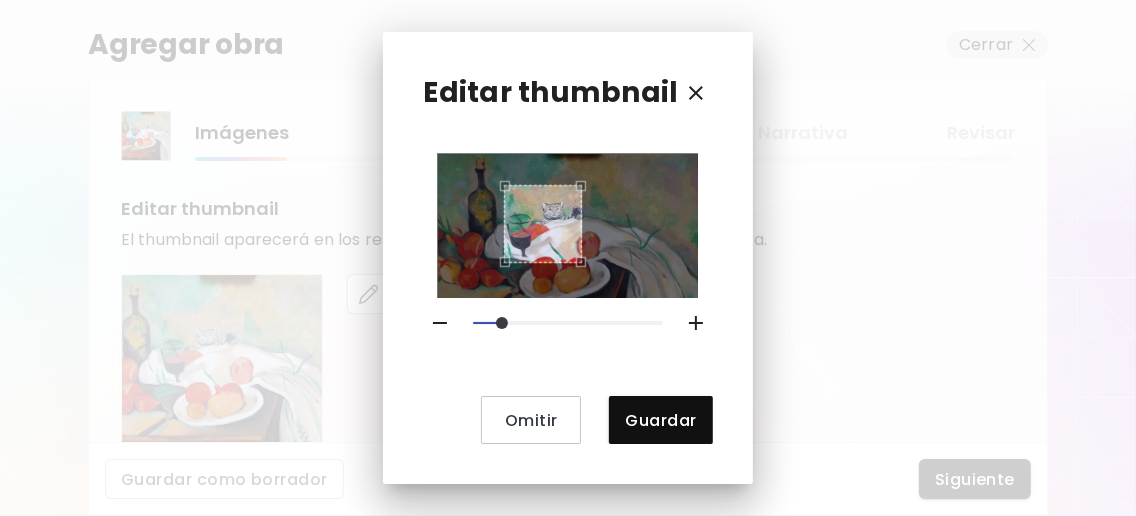 click at bounding box center [500, 267] 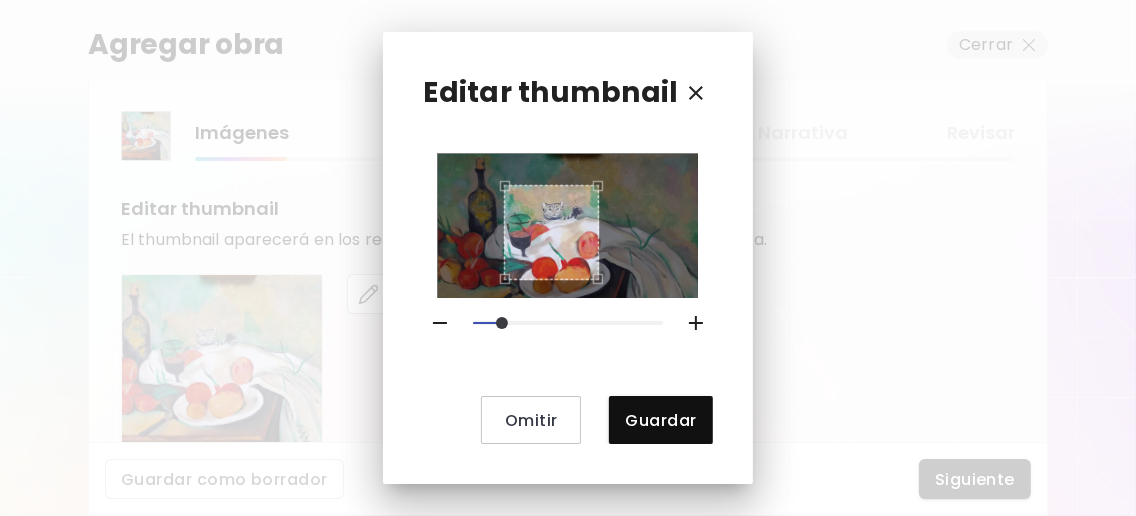 click at bounding box center [568, 226] 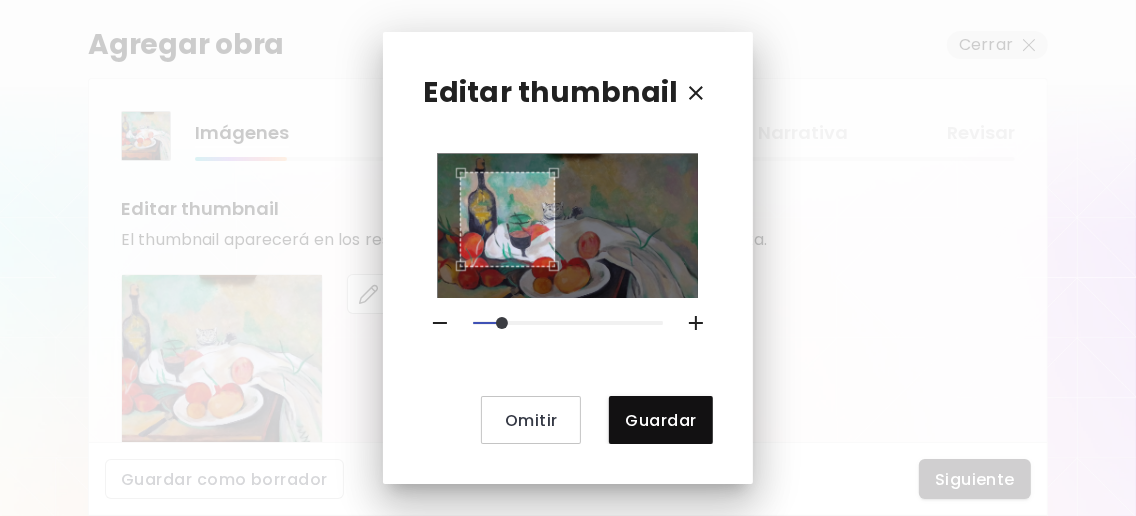 click at bounding box center [507, 219] 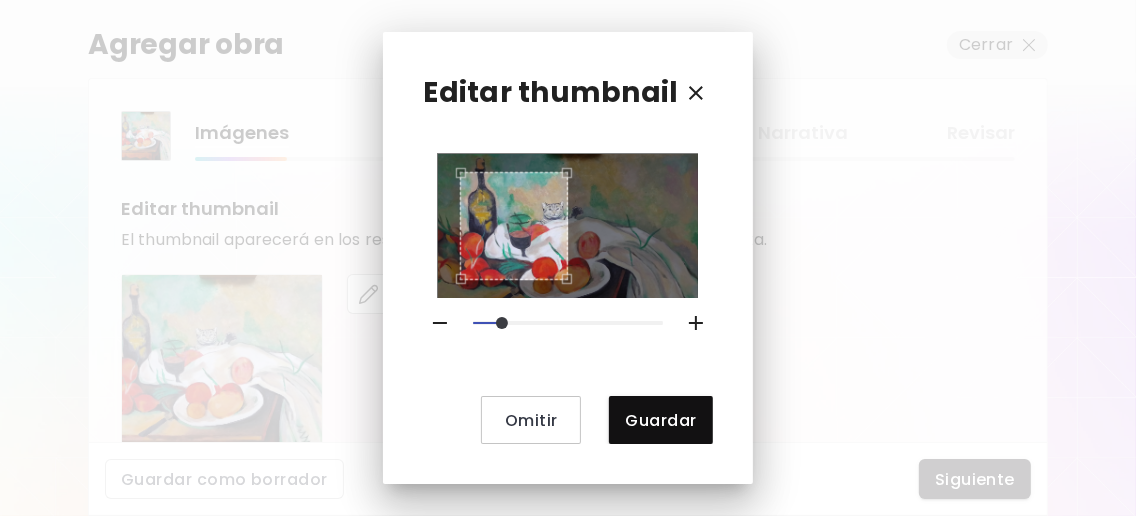 click at bounding box center [568, 226] 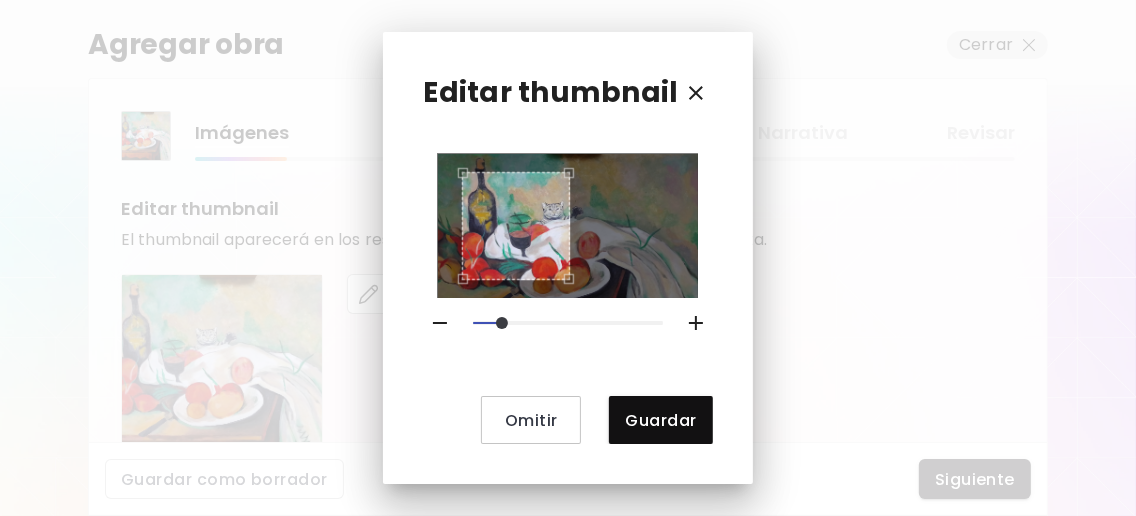 click at bounding box center [516, 226] 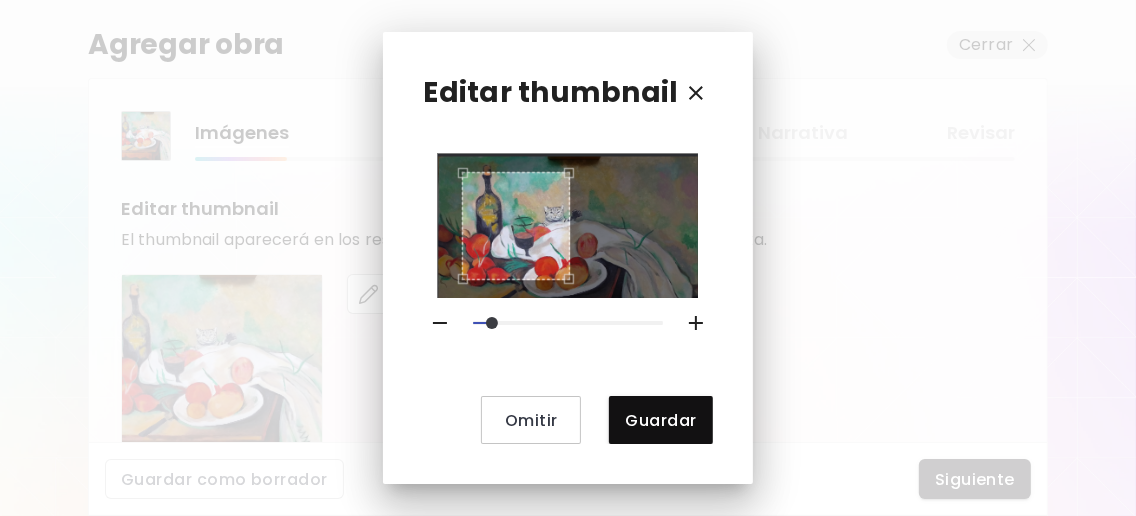 click at bounding box center [492, 323] 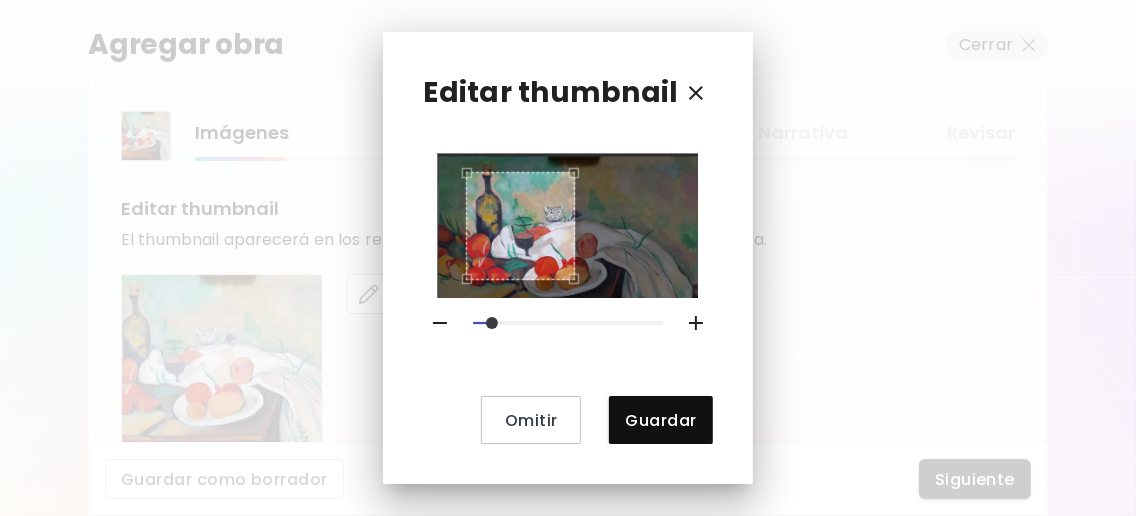 click at bounding box center (520, 226) 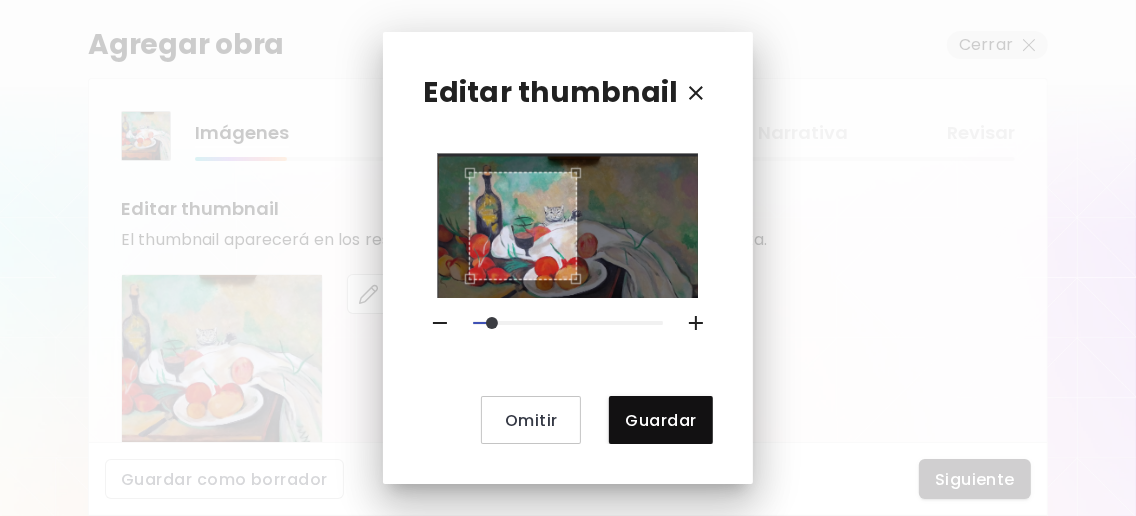 click at bounding box center (523, 226) 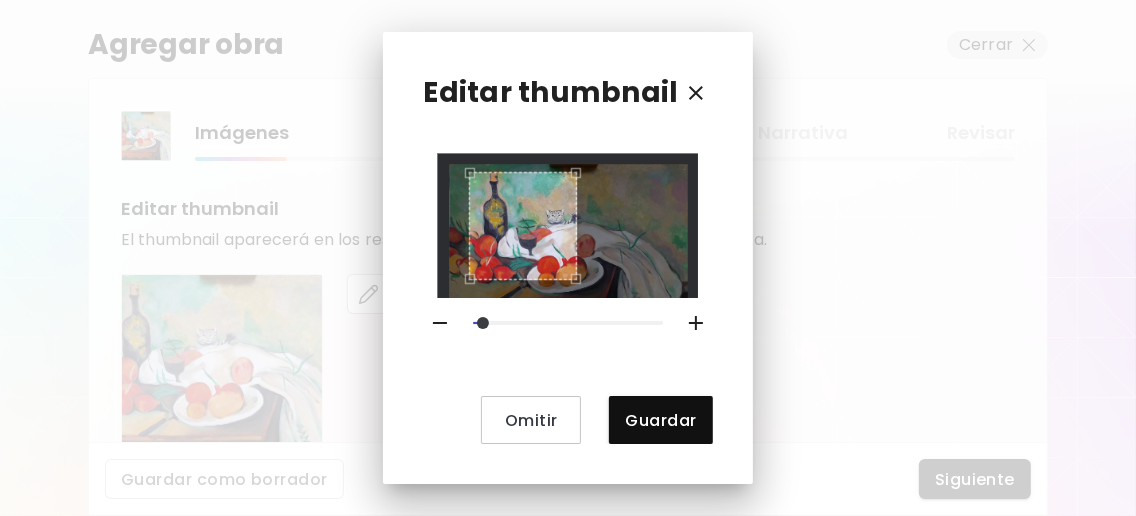 click at bounding box center [483, 323] 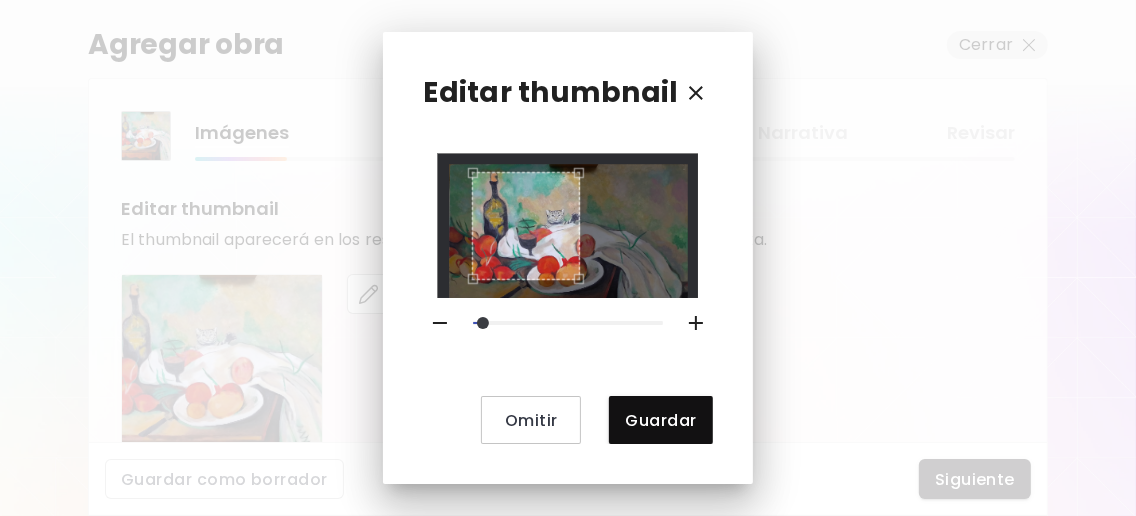 click at bounding box center (526, 226) 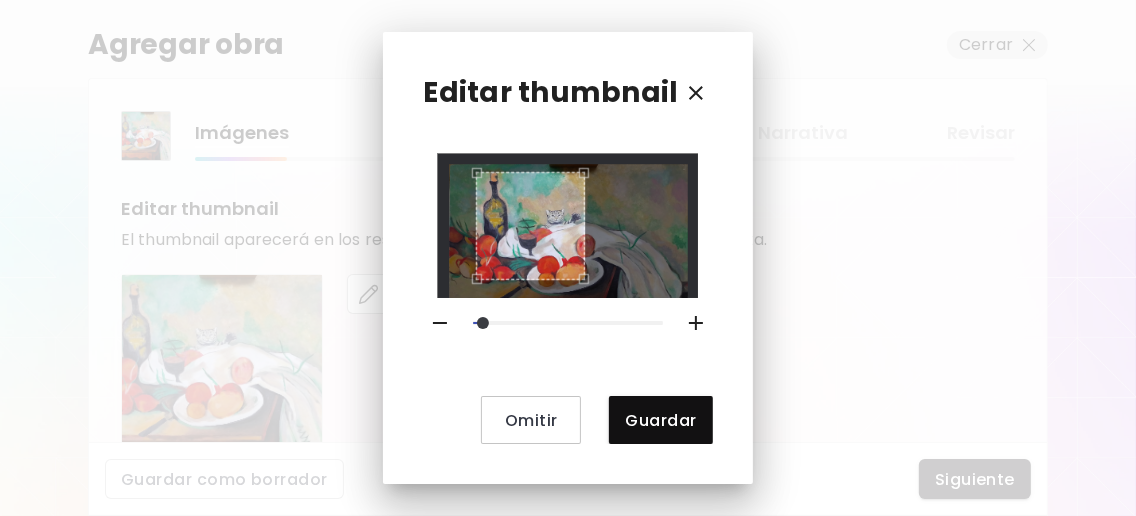 click at bounding box center (530, 226) 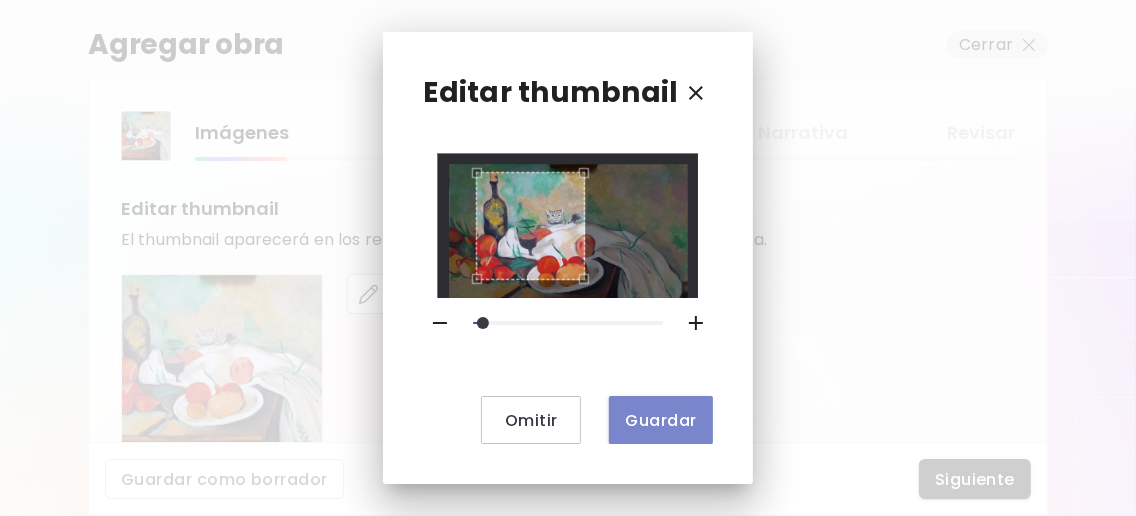 click on "Guardar" at bounding box center (660, 420) 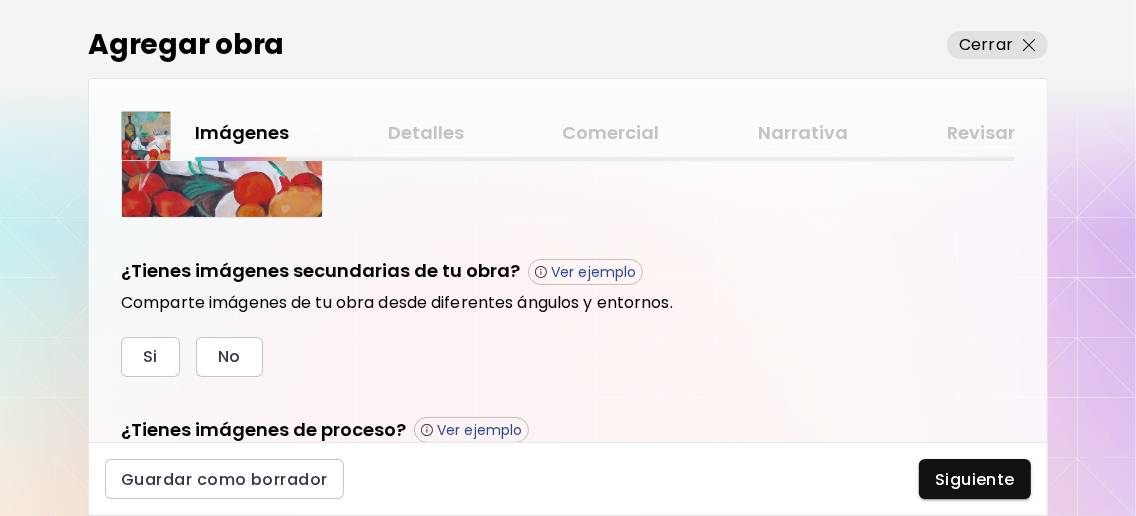 scroll, scrollTop: 707, scrollLeft: 0, axis: vertical 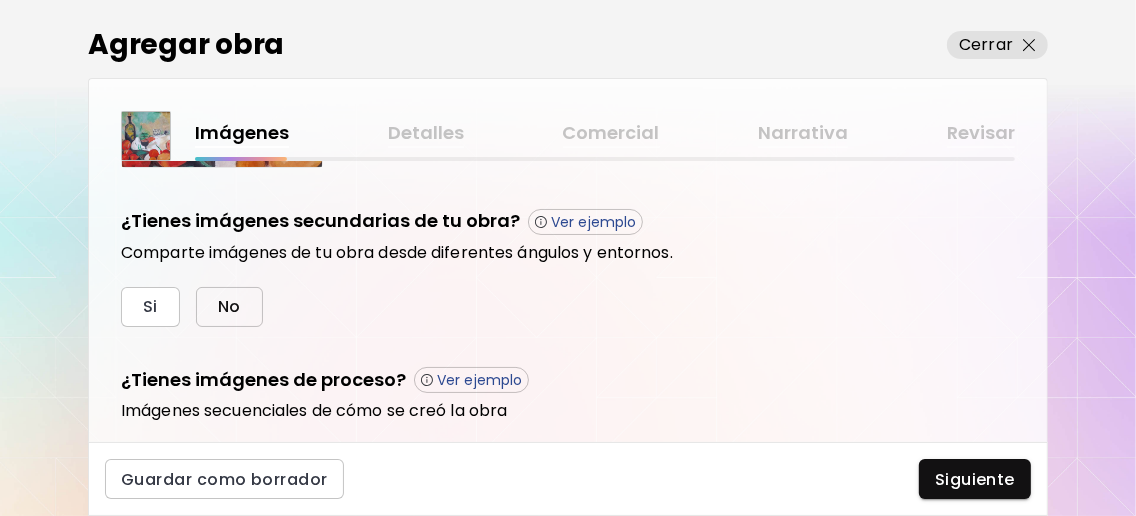 click on "No" at bounding box center (229, 306) 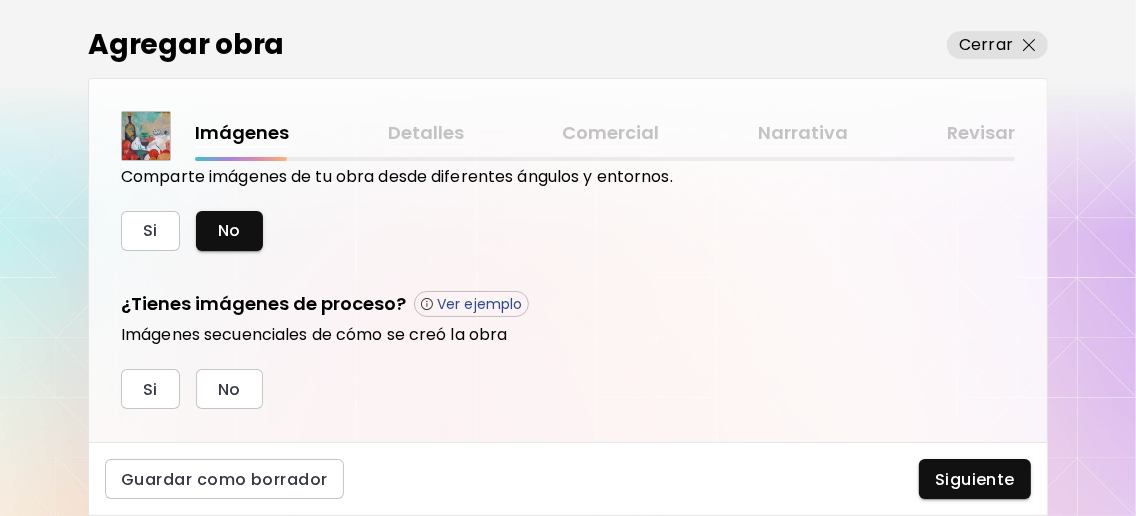 scroll, scrollTop: 820, scrollLeft: 0, axis: vertical 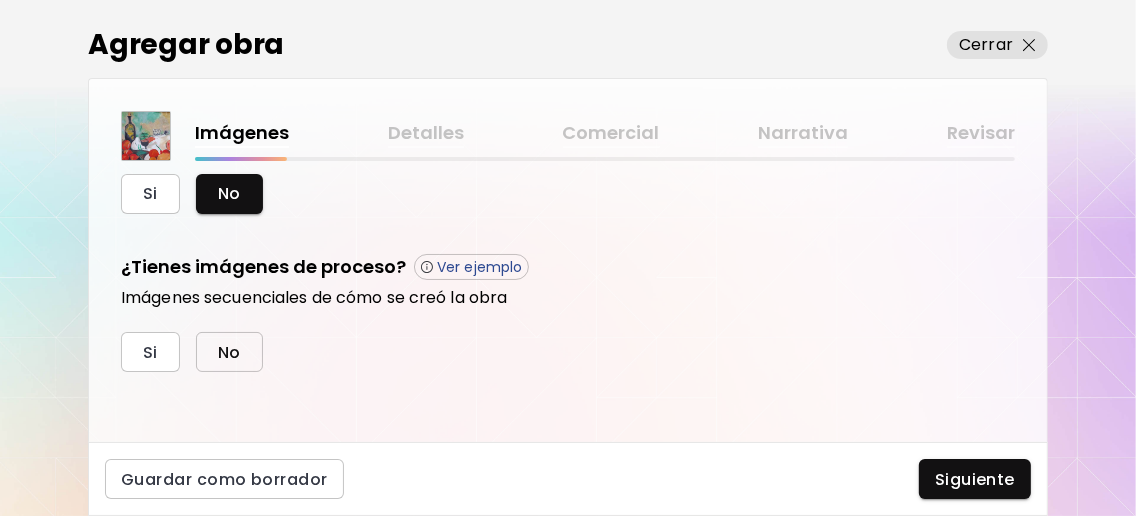 click on "No" at bounding box center [229, 352] 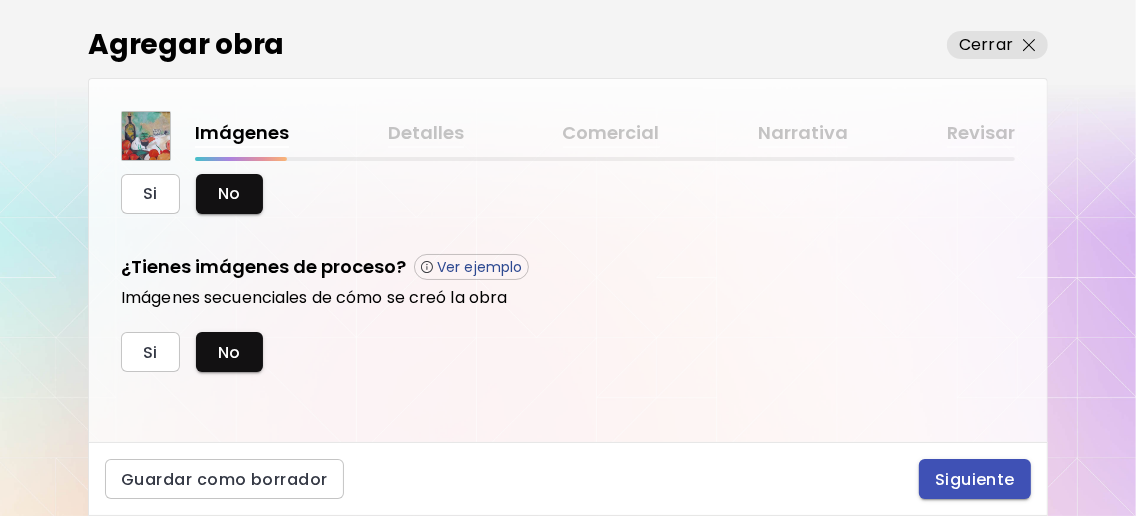 click on "Siguiente" at bounding box center [975, 479] 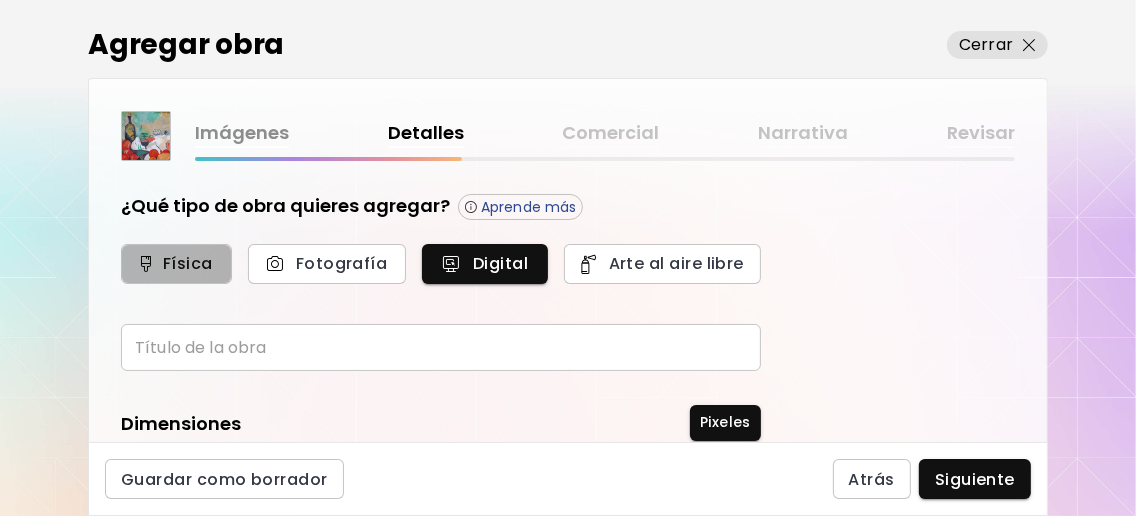 click on "Física" at bounding box center [176, 263] 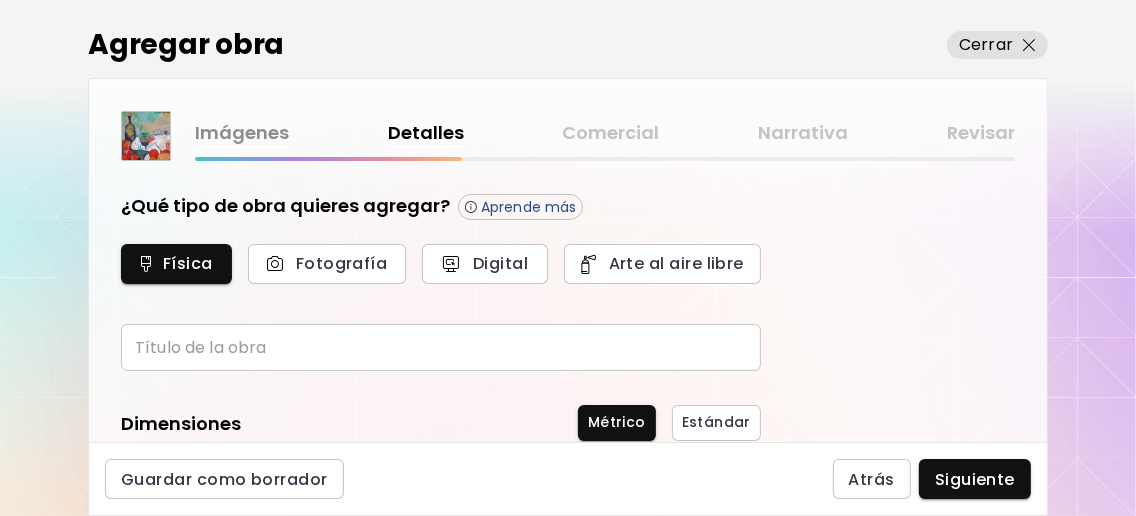 click at bounding box center [441, 347] 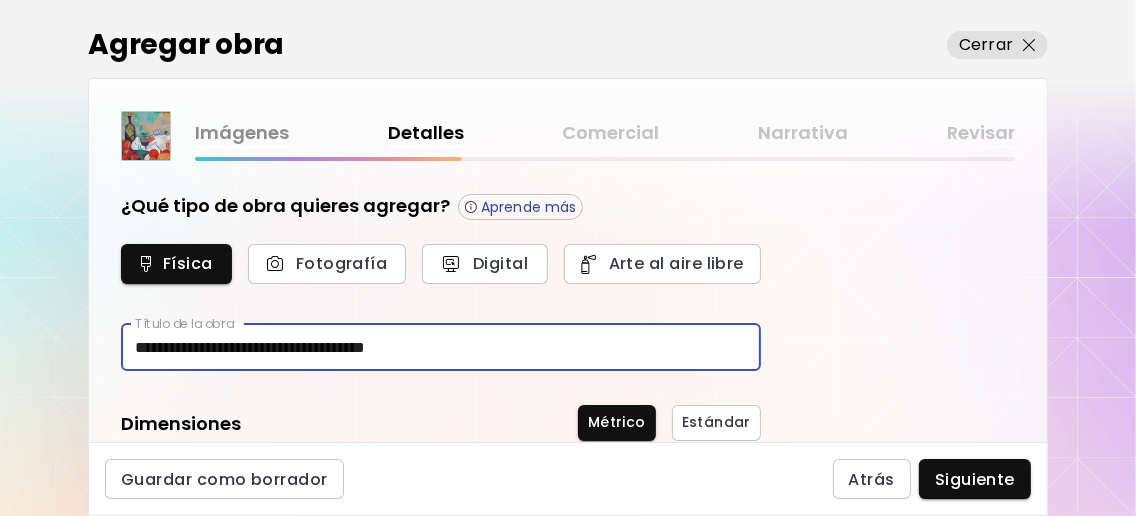 scroll, scrollTop: 266, scrollLeft: 0, axis: vertical 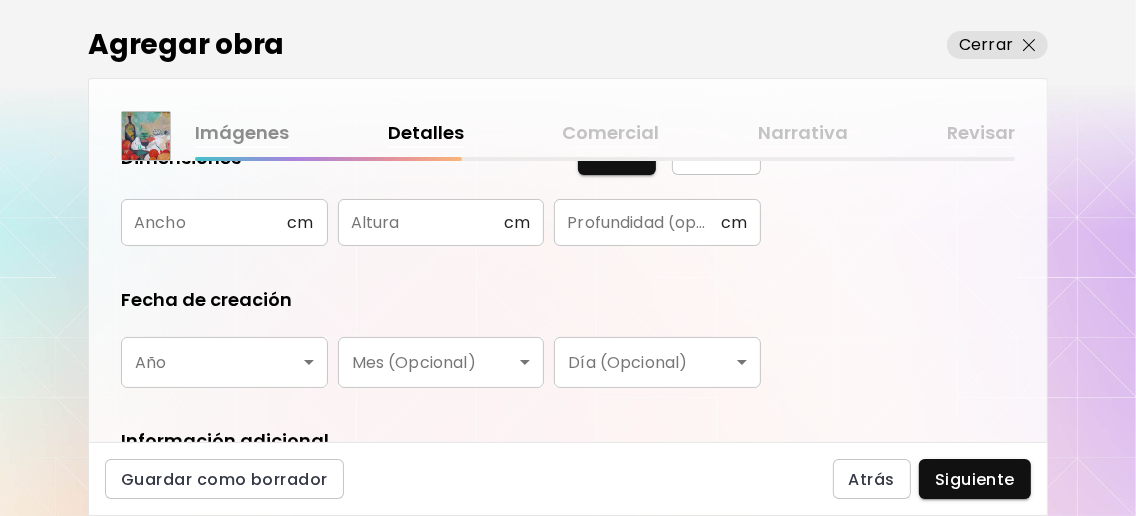 type on "**********" 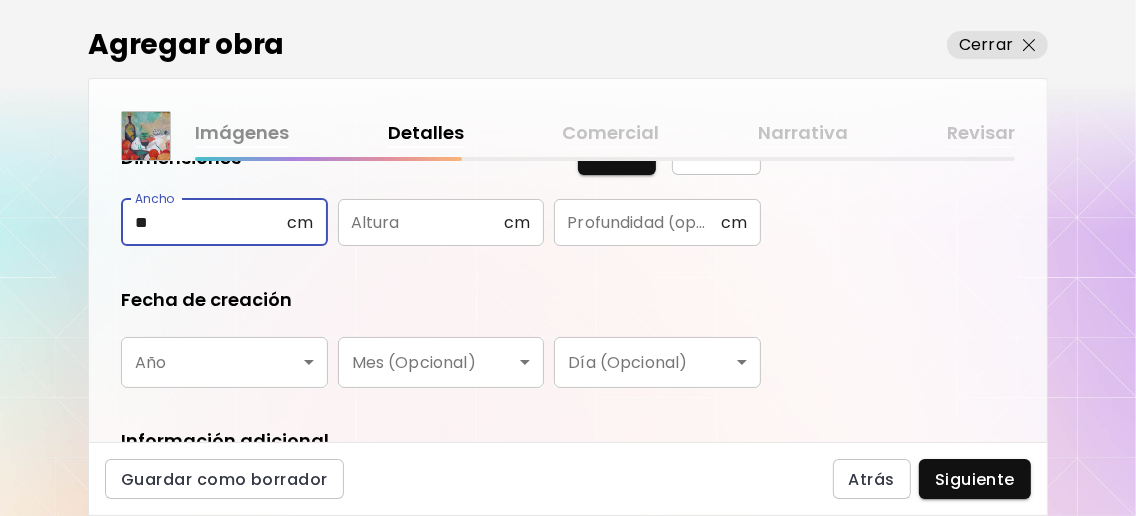 type on "**" 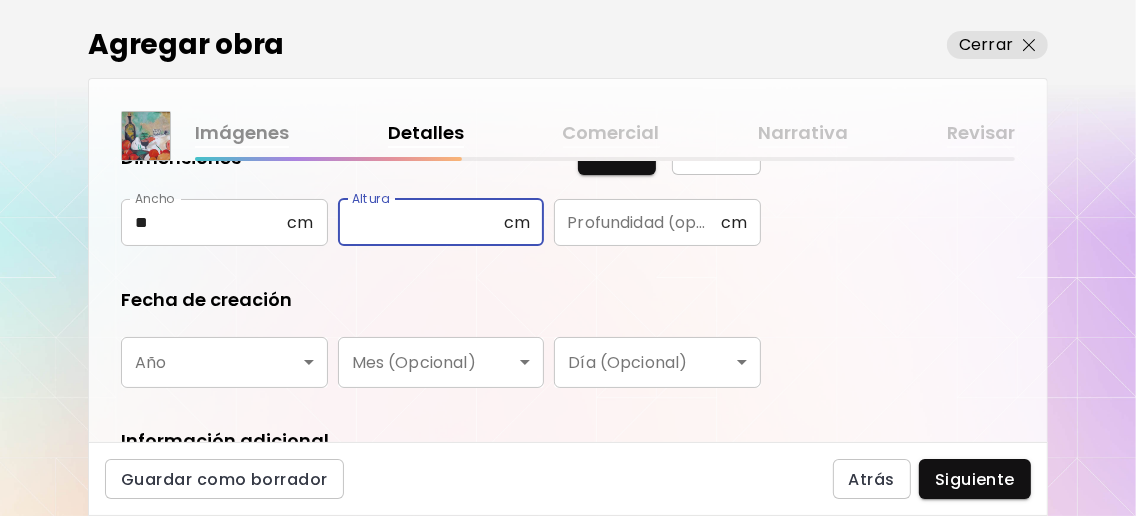 click at bounding box center (421, 222) 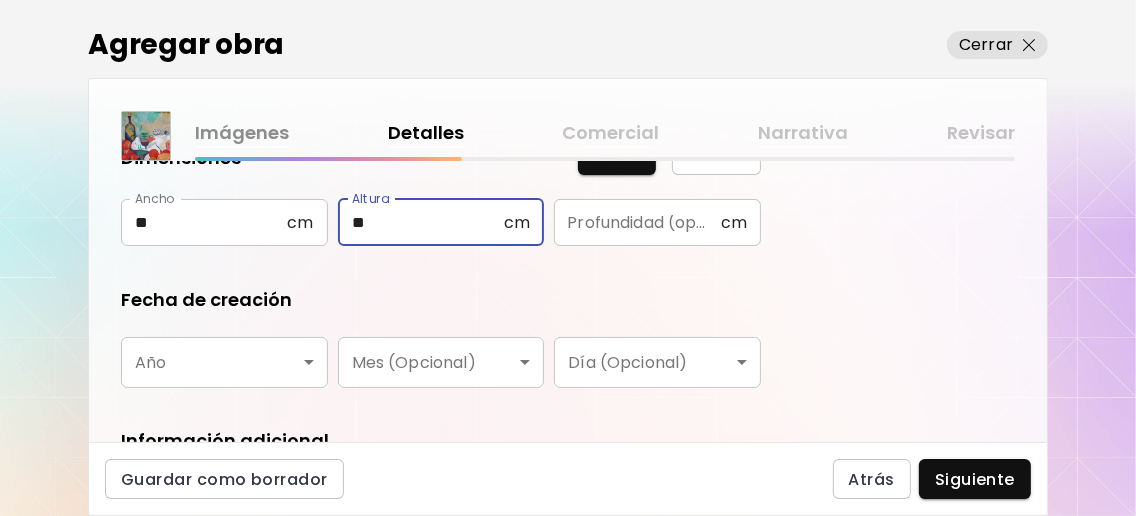 scroll, scrollTop: 399, scrollLeft: 0, axis: vertical 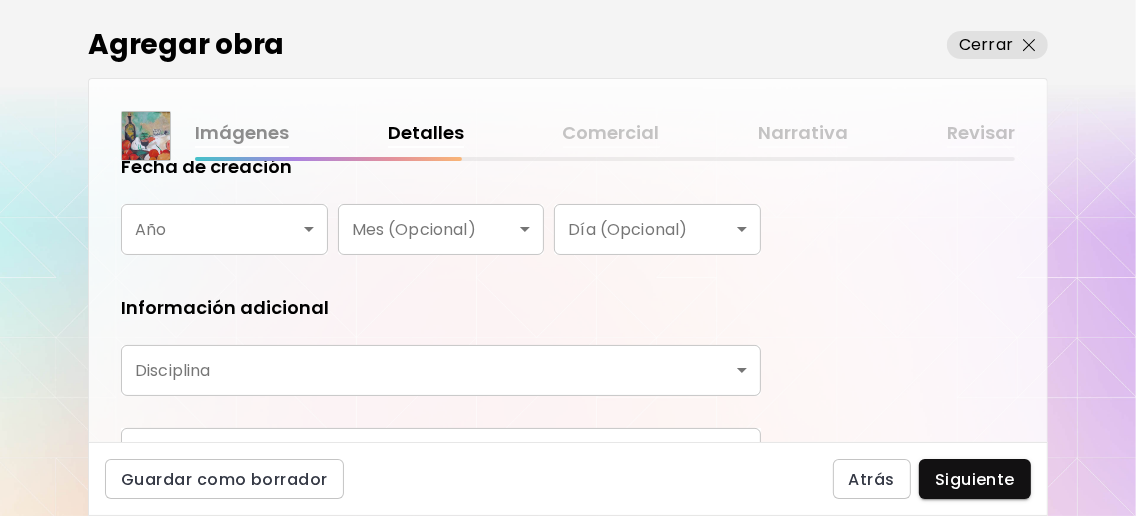 type on "**" 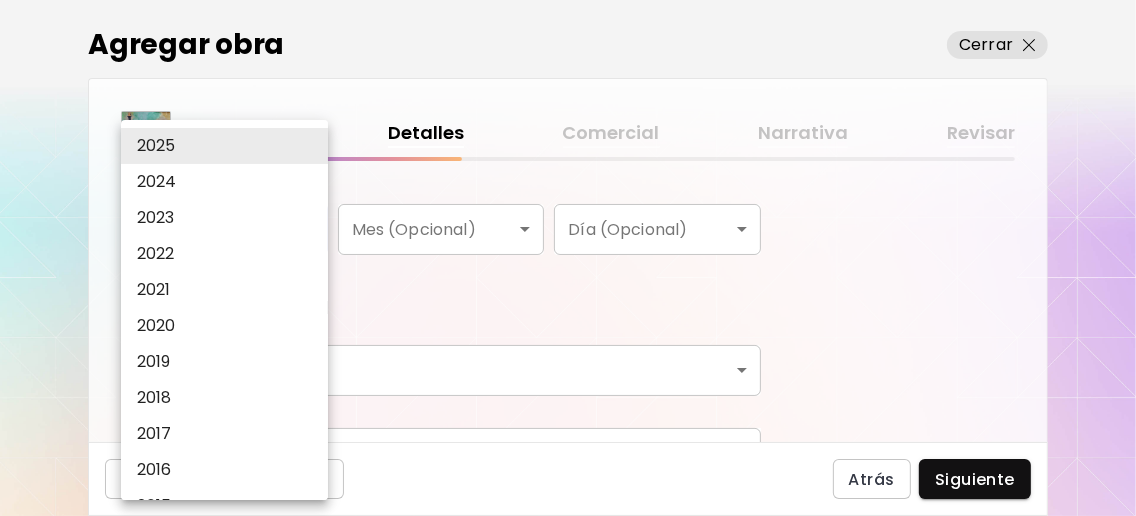 click on "2023" at bounding box center (156, 218) 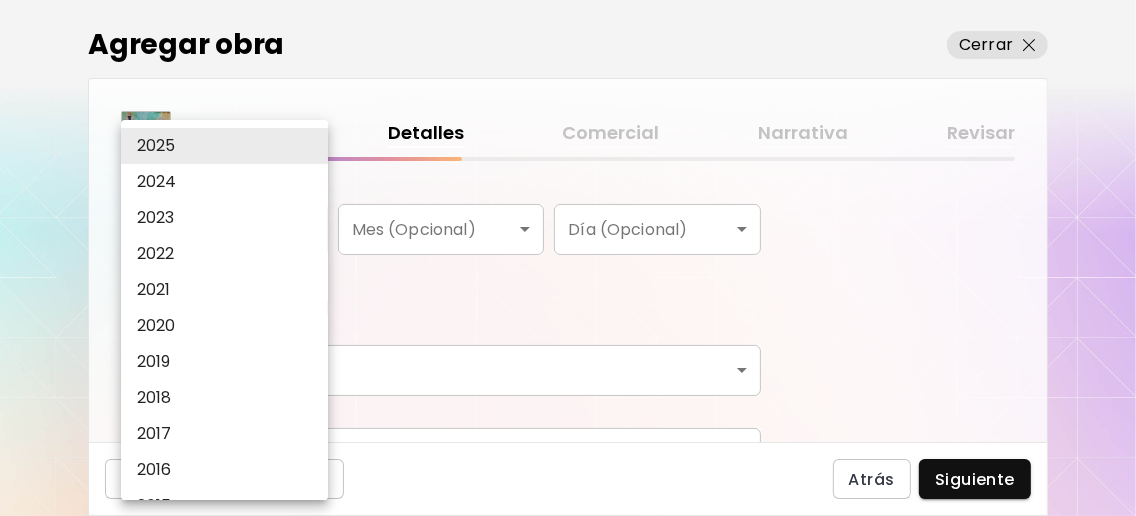type on "****" 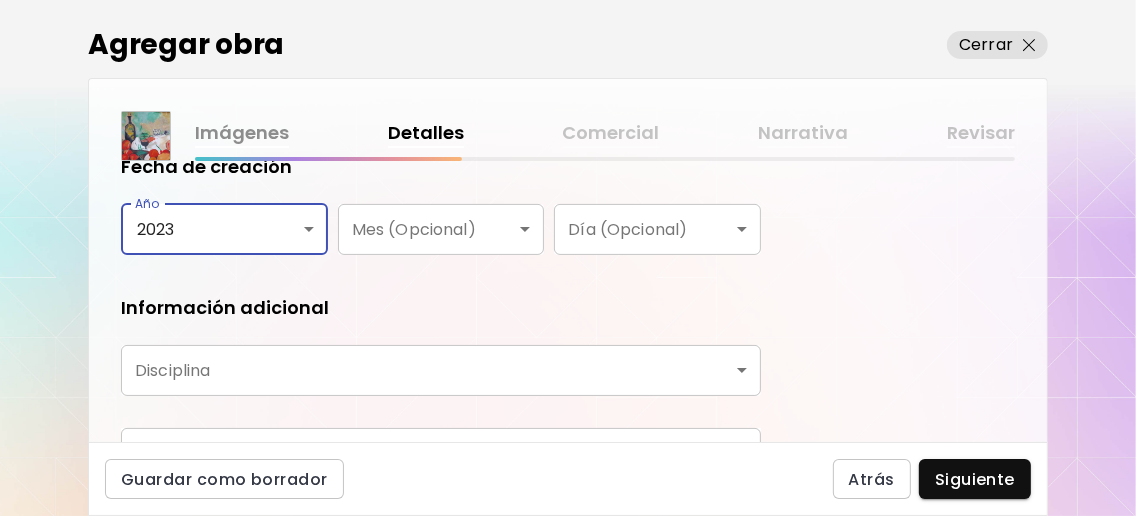 click on "**********" at bounding box center [568, 258] 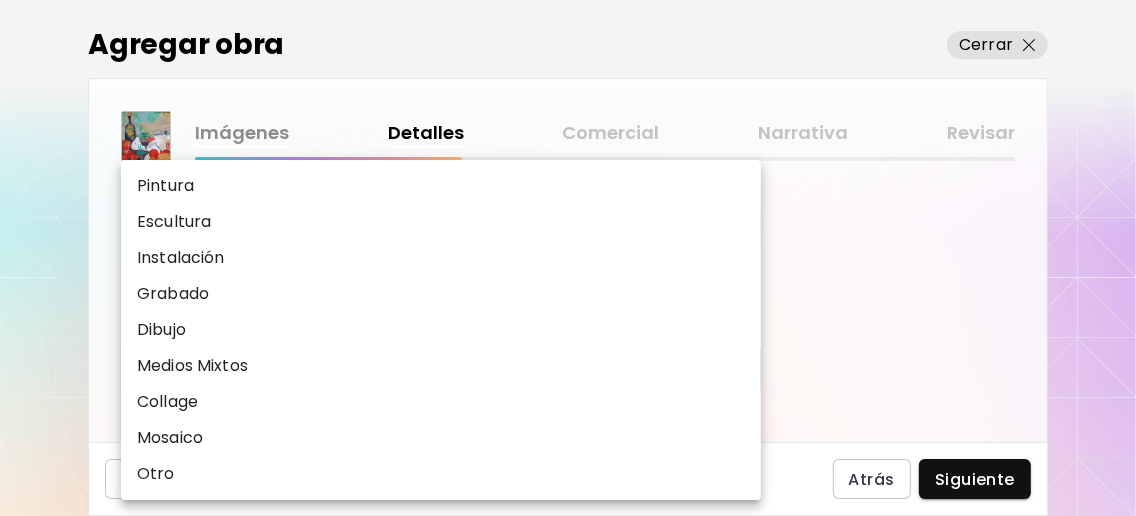 click on "Pintura" at bounding box center [441, 186] 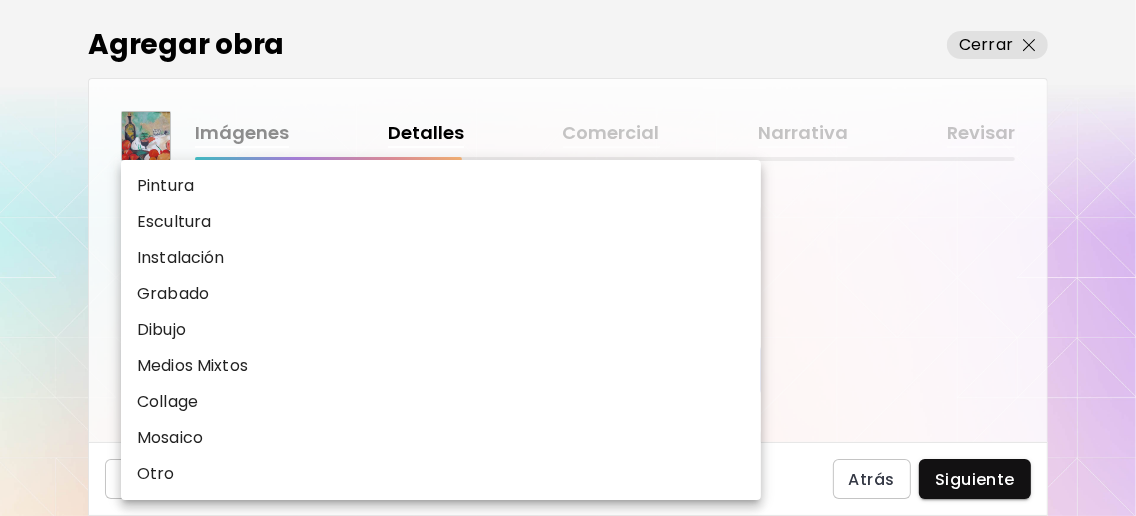type on "********" 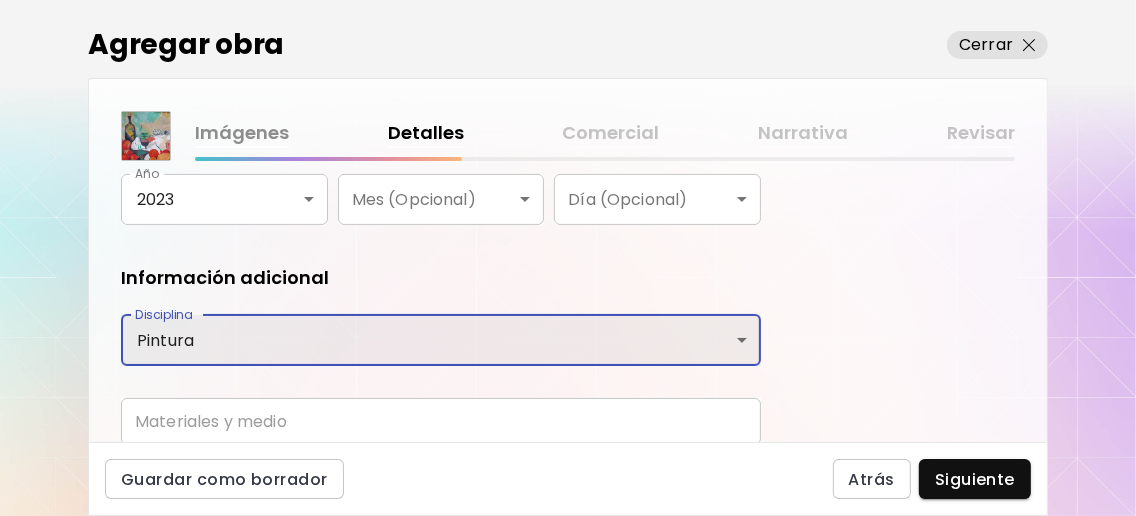 scroll, scrollTop: 510, scrollLeft: 0, axis: vertical 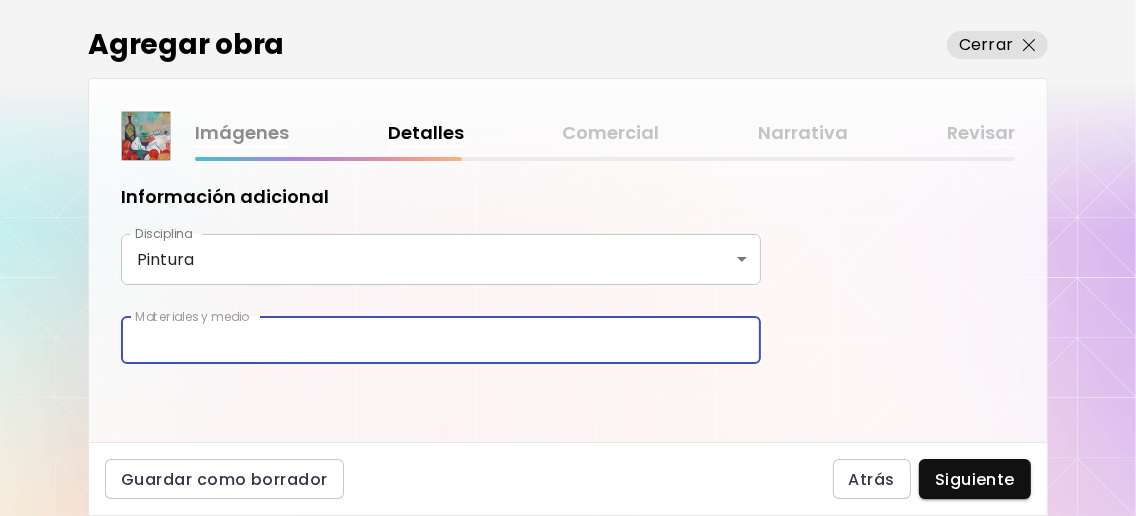 click at bounding box center [441, 340] 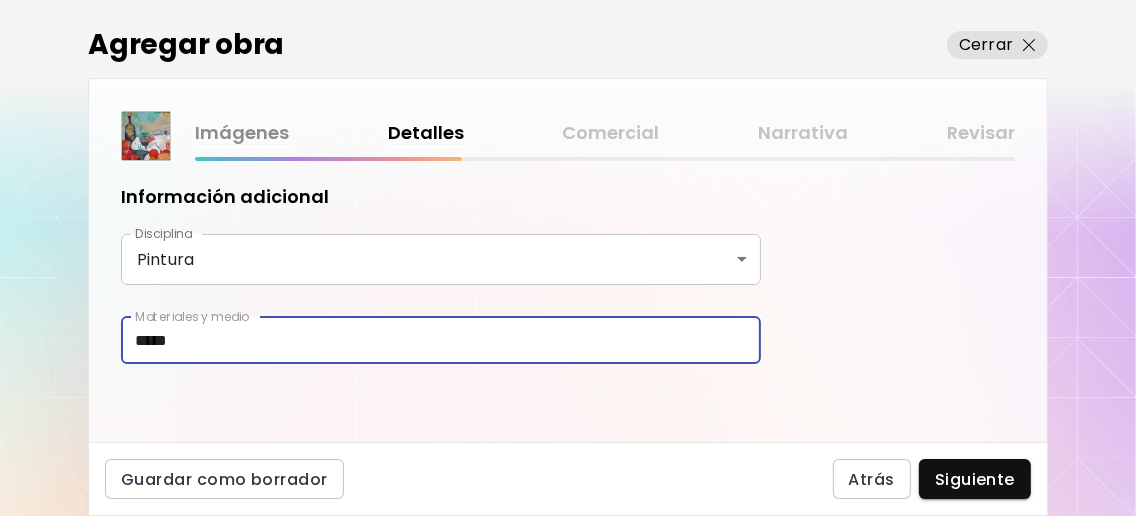 type on "****" 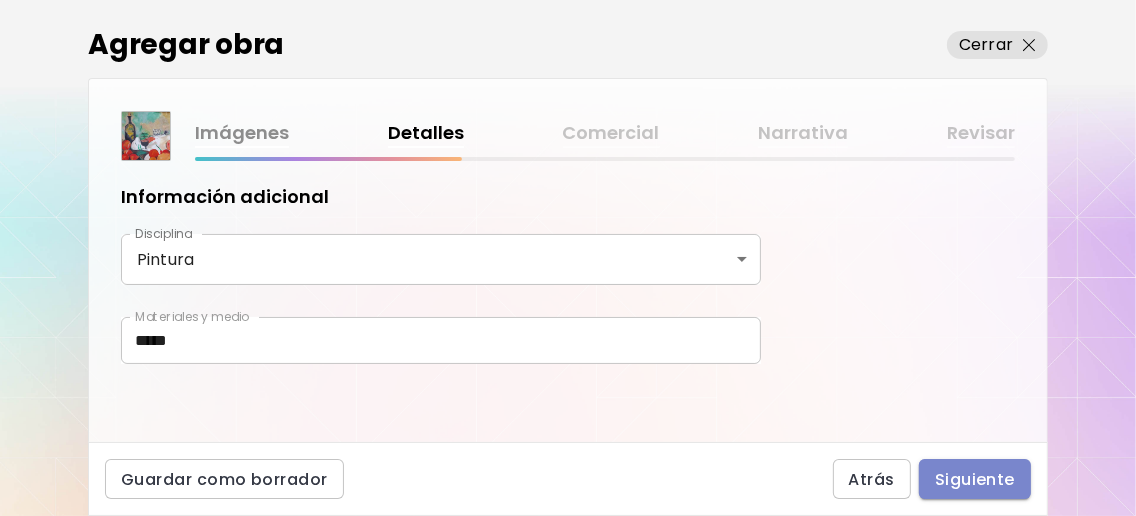 click on "Siguiente" at bounding box center [975, 479] 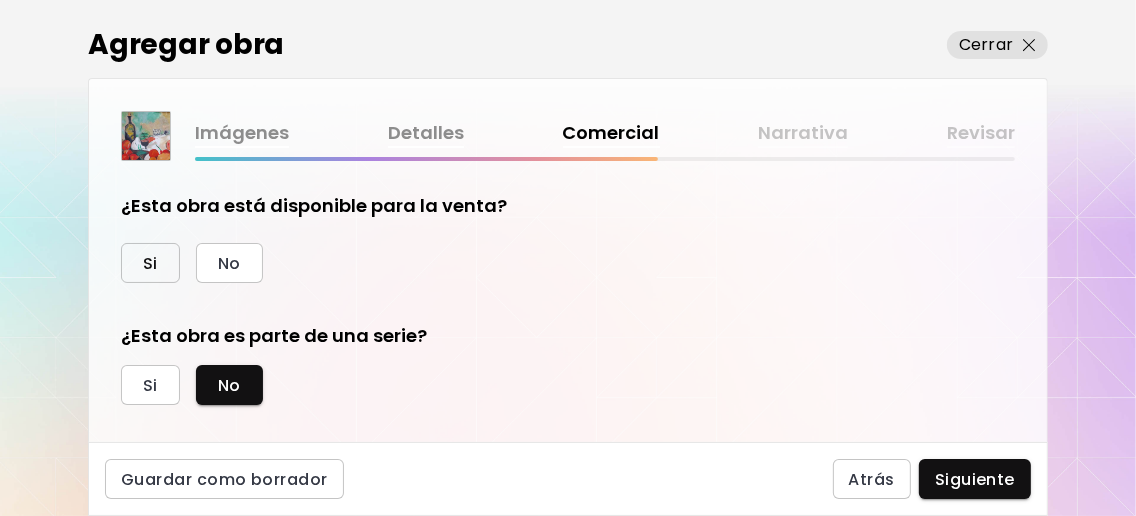 click on "Si" at bounding box center [150, 263] 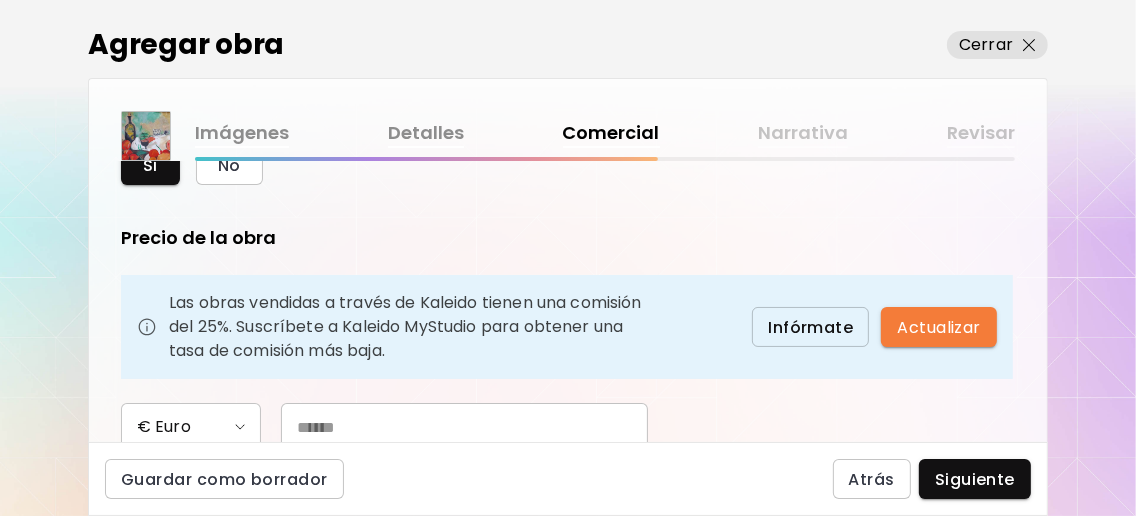 scroll, scrollTop: 132, scrollLeft: 0, axis: vertical 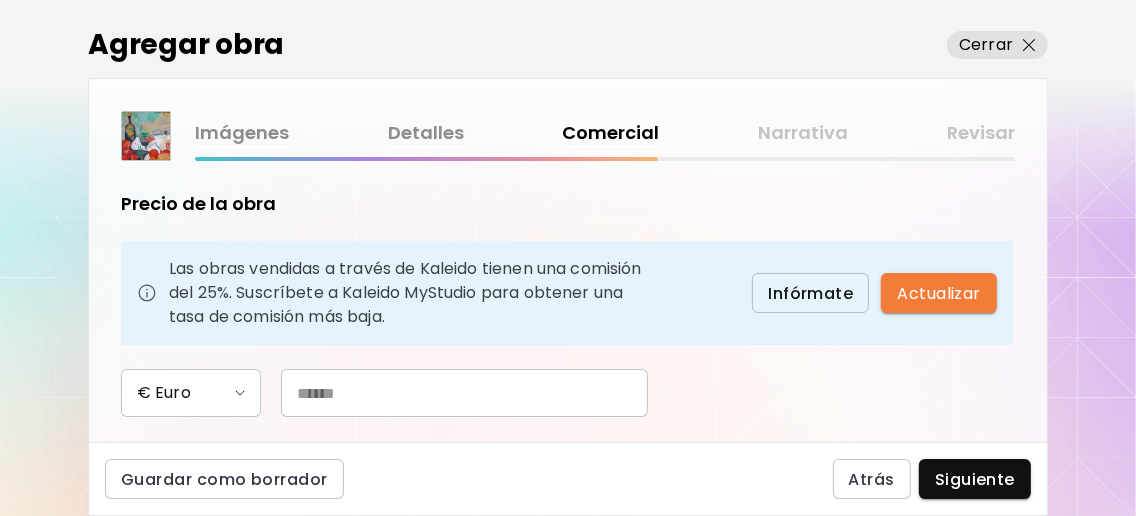 click on "€ Euro" at bounding box center [191, 393] 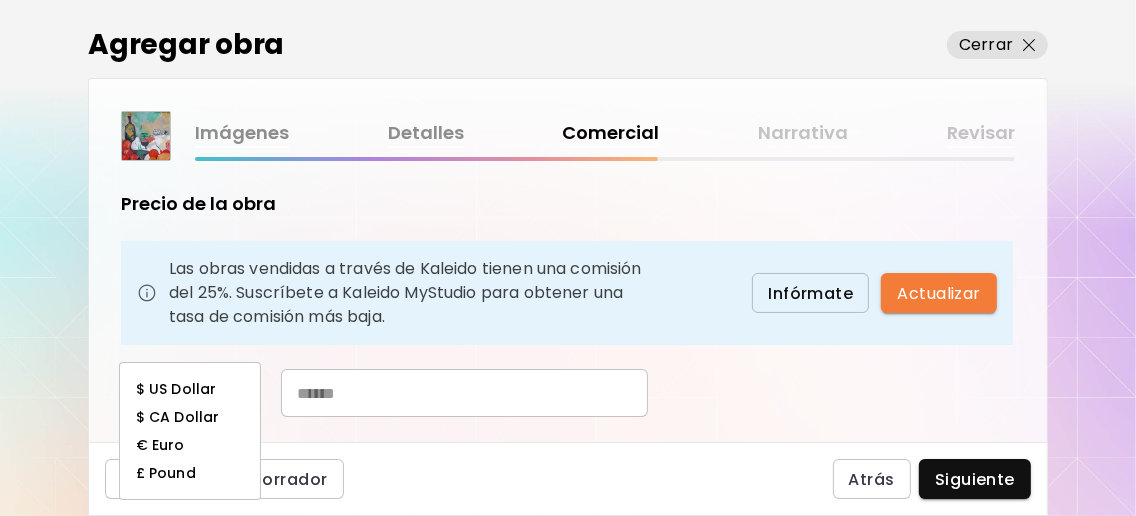 click on "€ Euro" at bounding box center (160, 445) 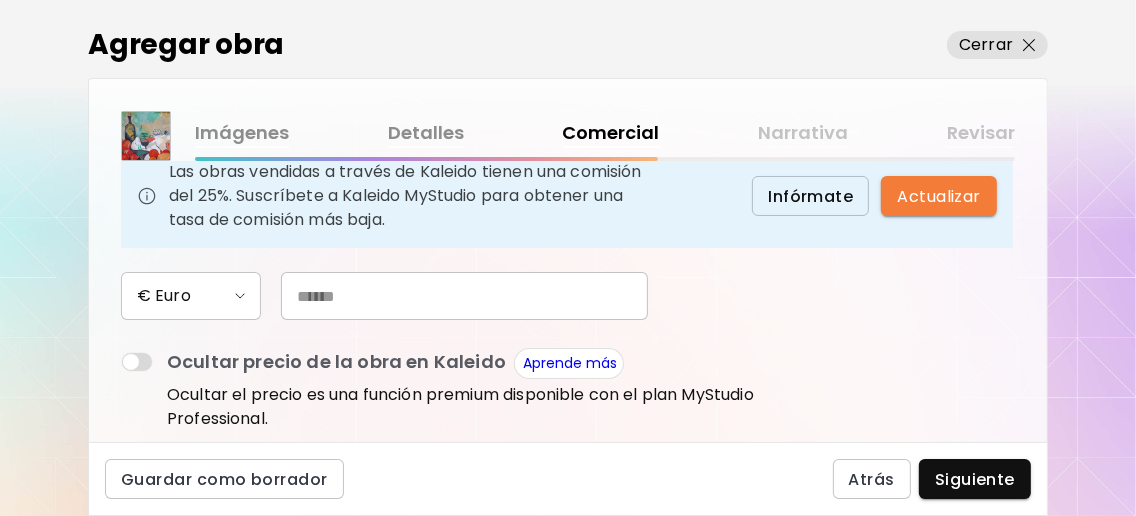 scroll, scrollTop: 266, scrollLeft: 0, axis: vertical 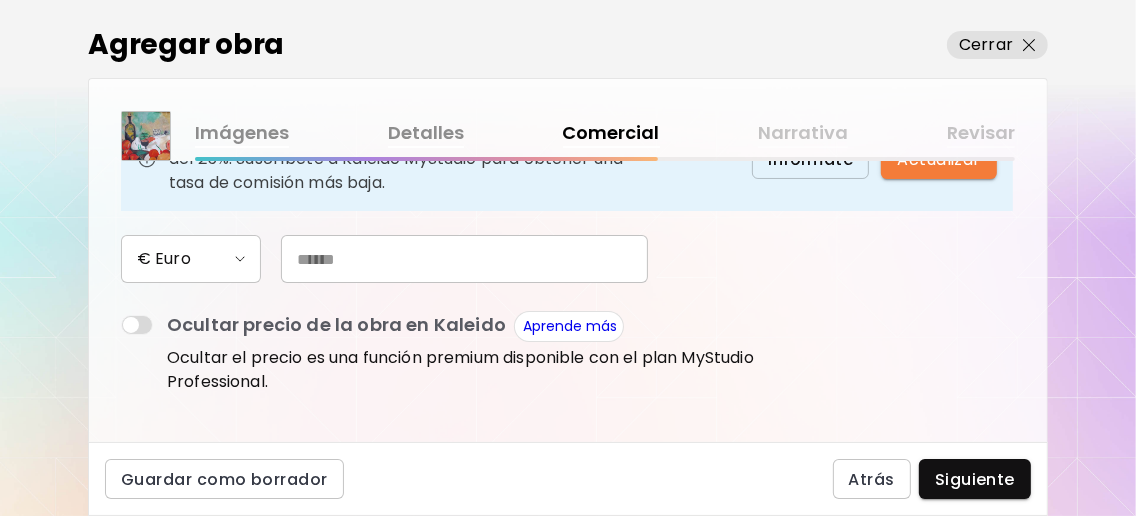 click at bounding box center (464, 259) 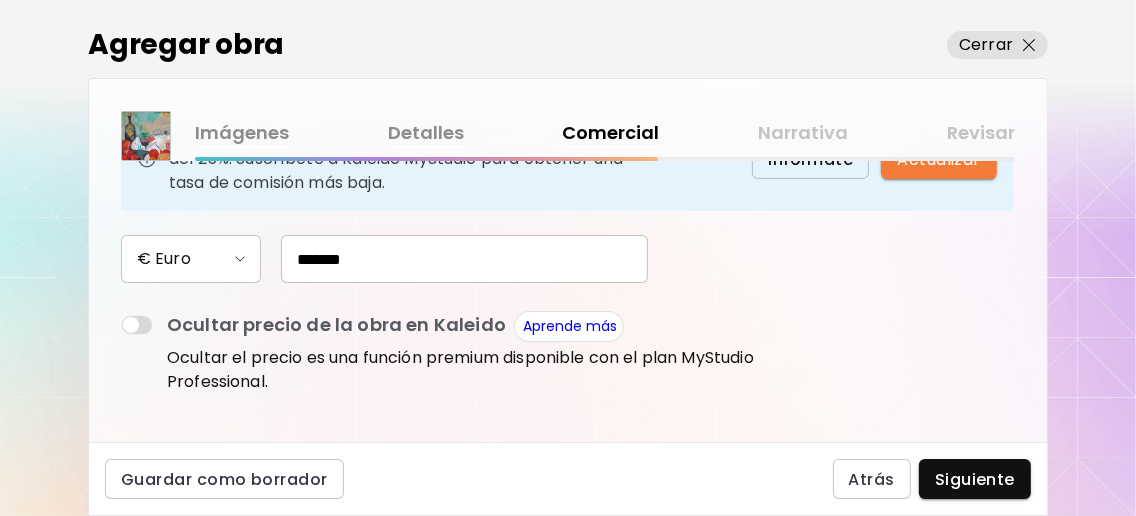 click on "Precio de la obra Las obras vendidas a través de Kaleido tienen una comisión del 25%. Suscríbete a Kaleido MyStudio para obtener una tasa de comisión más baja. Infórmate Actualizar € Euro ******* Ocultar precio de la obra en Kaleido Aprende más Ocultar el precio es una función premium disponible con el plan MyStudio Professional." at bounding box center [441, 228] 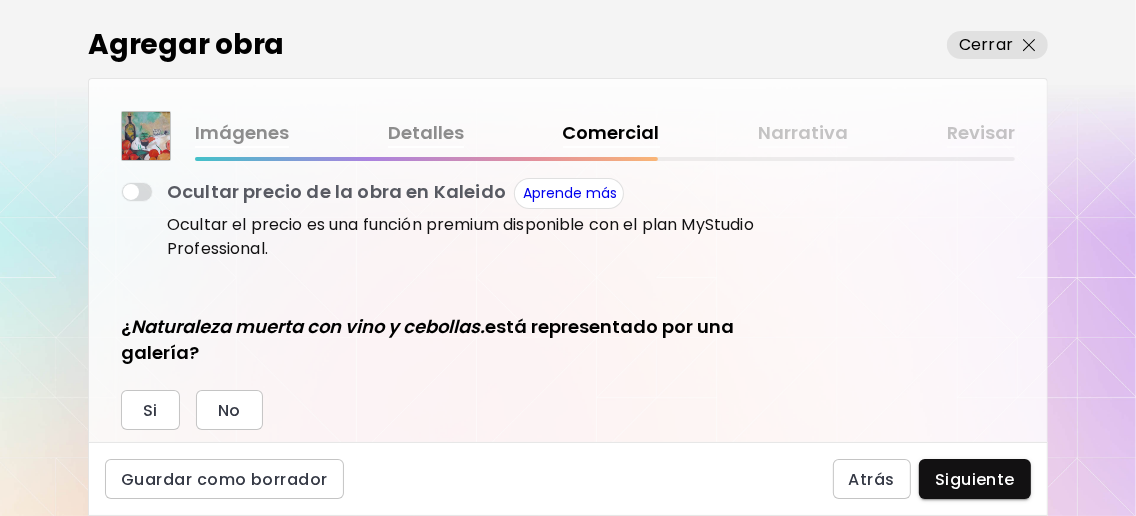 scroll, scrollTop: 266, scrollLeft: 0, axis: vertical 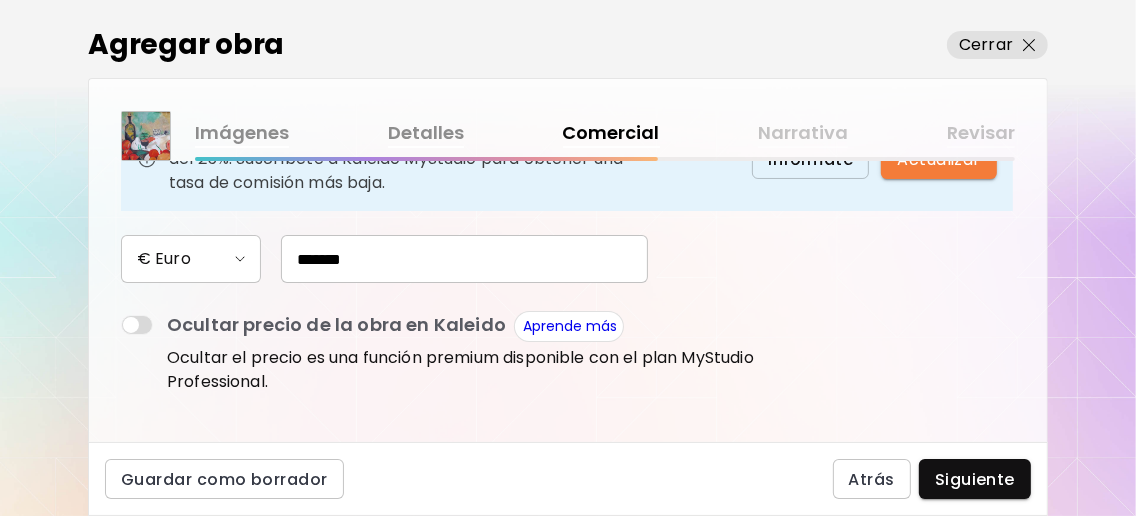 click on "*******" at bounding box center (464, 259) 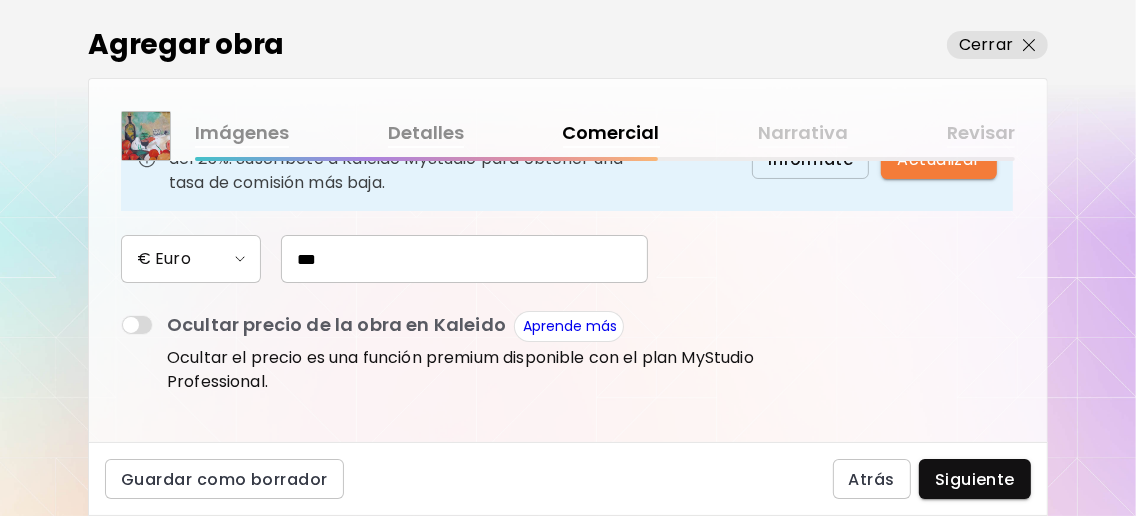 type on "***" 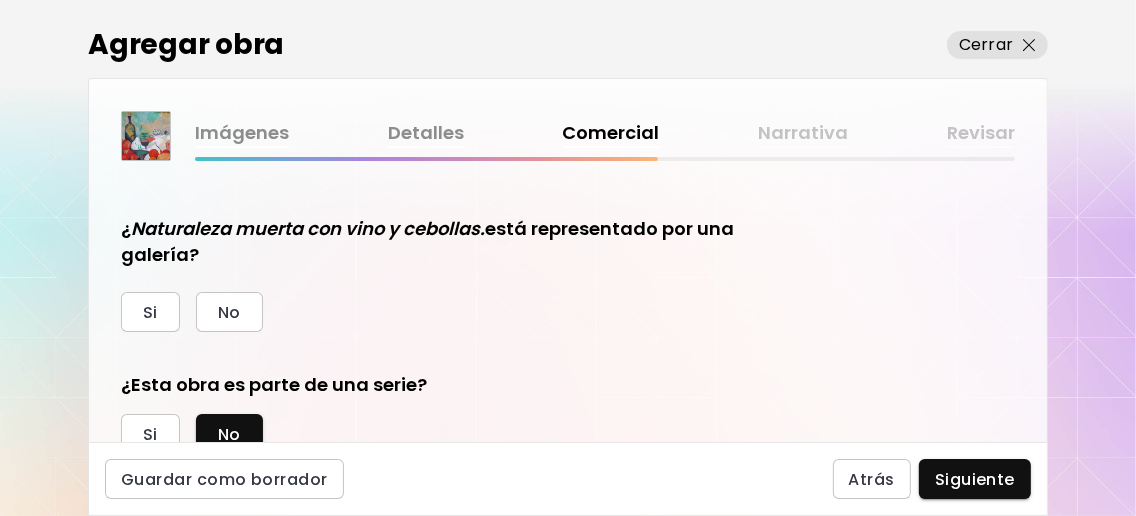 scroll, scrollTop: 533, scrollLeft: 0, axis: vertical 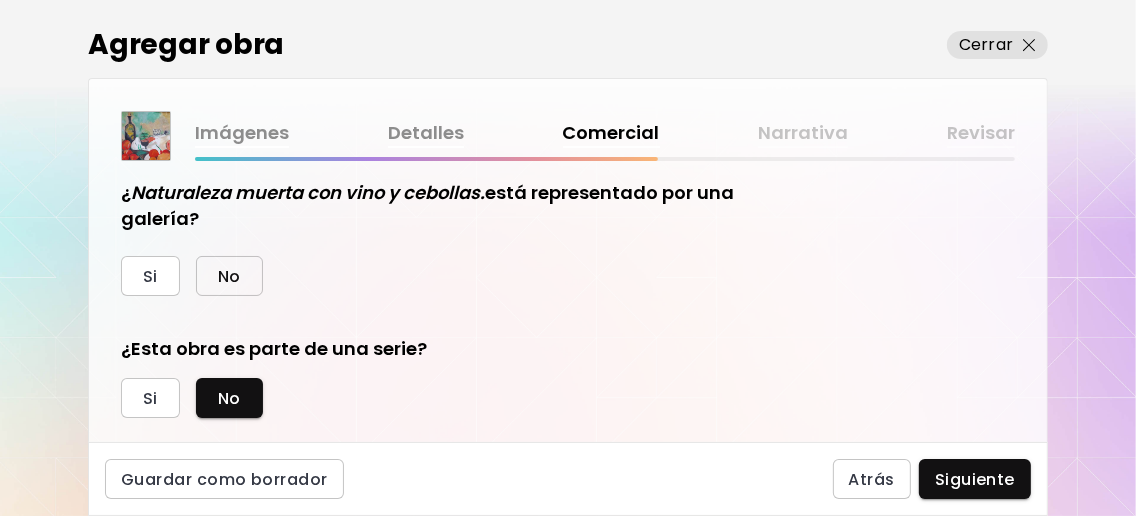 click on "No" at bounding box center (229, 276) 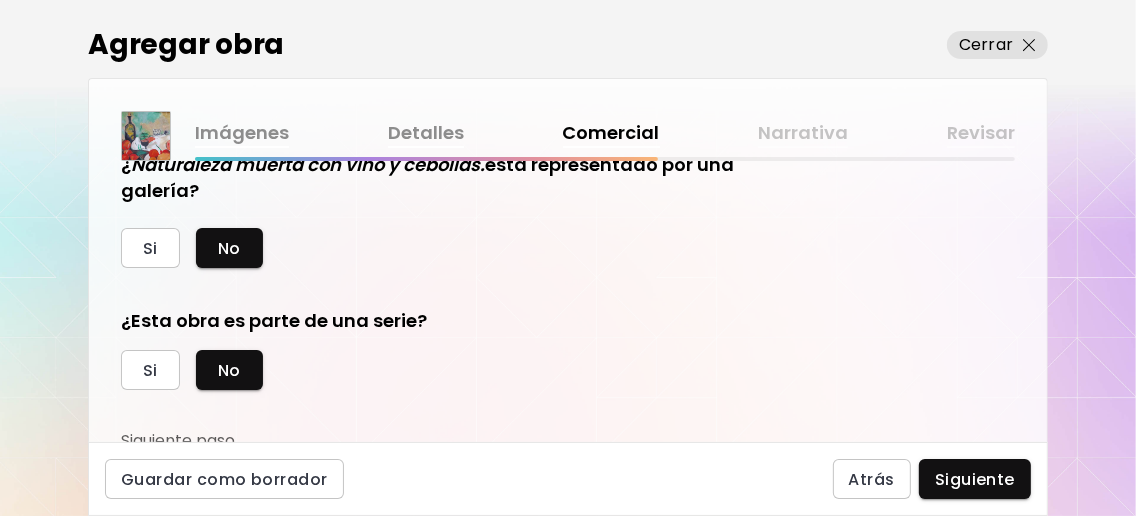 scroll, scrollTop: 570, scrollLeft: 0, axis: vertical 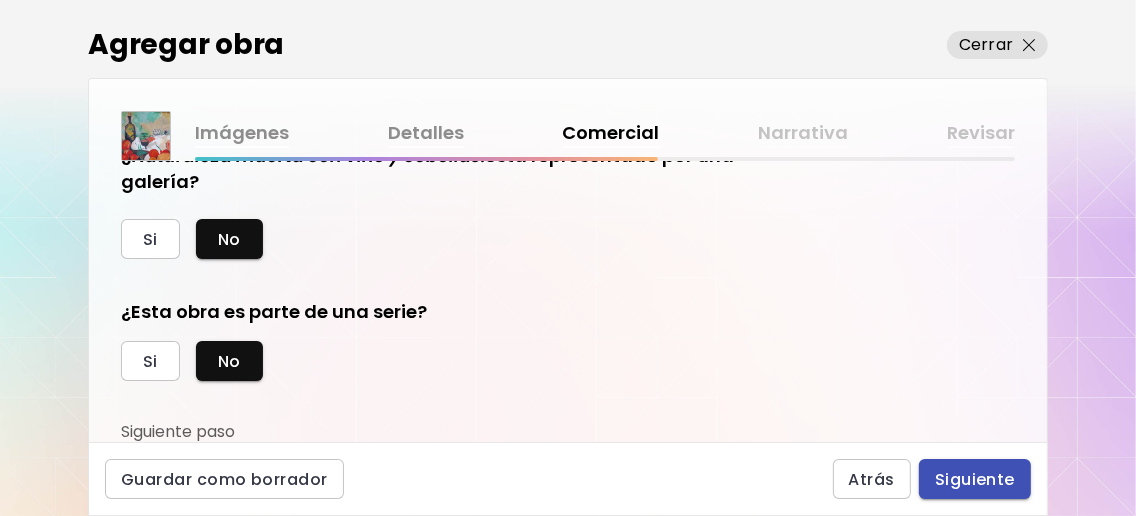 click on "Siguiente" at bounding box center [975, 479] 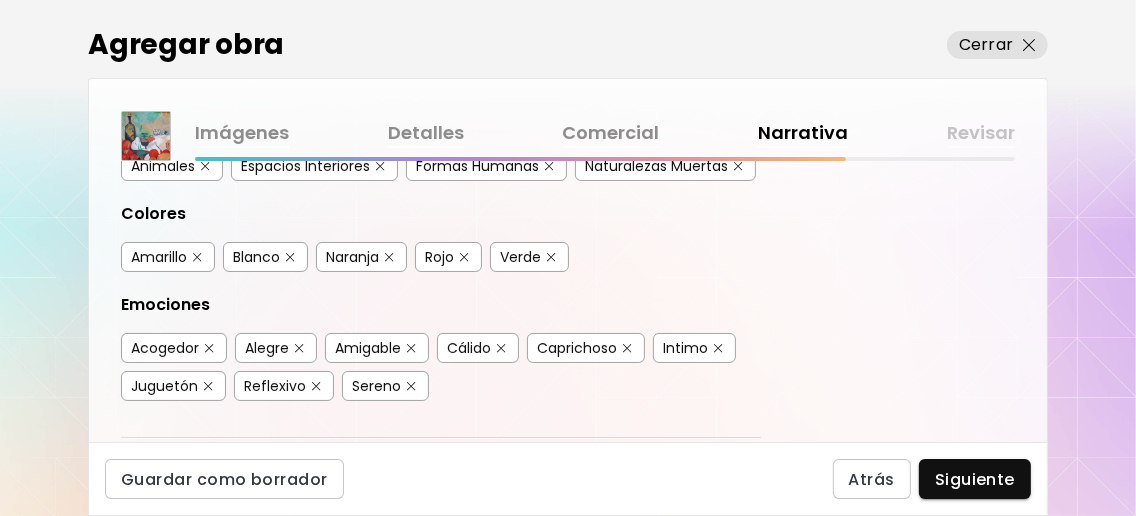 scroll, scrollTop: 533, scrollLeft: 0, axis: vertical 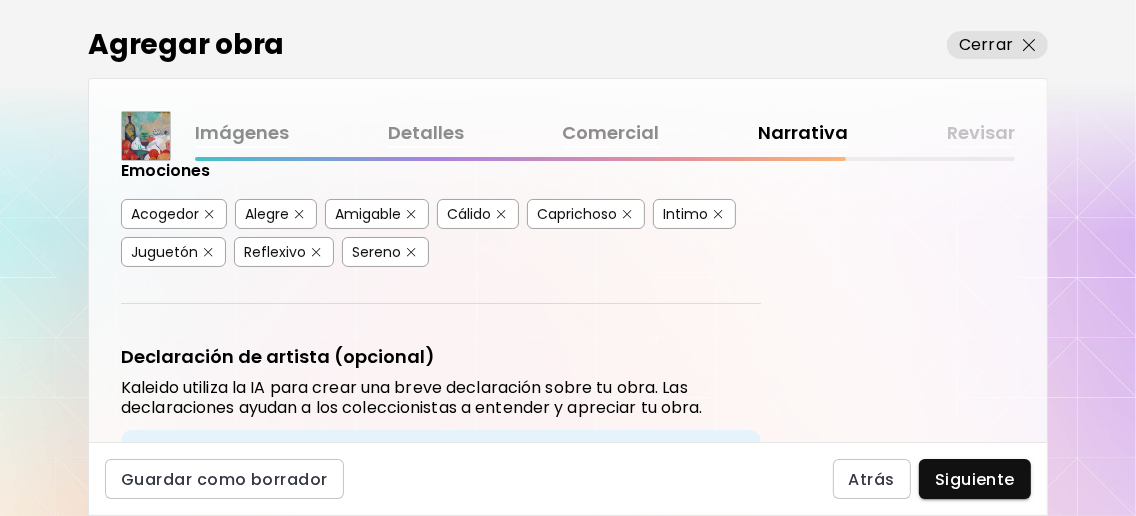 click at bounding box center (209, 214) 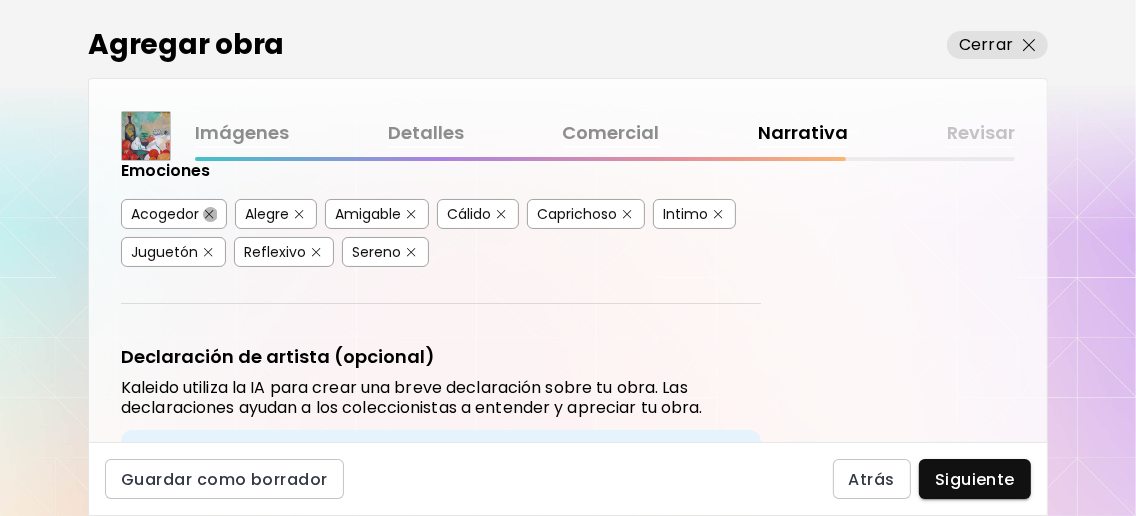 click at bounding box center [209, 214] 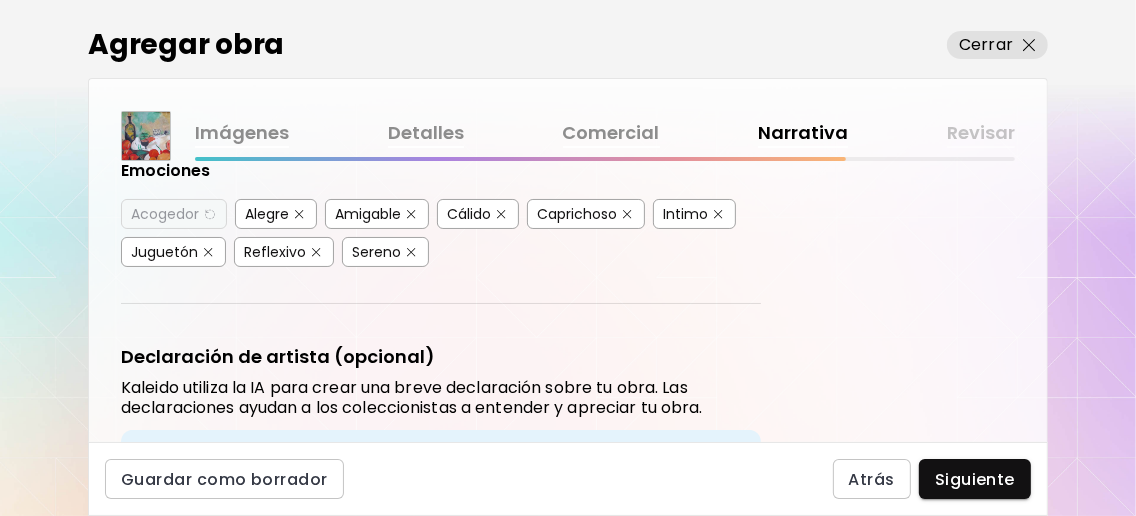 click at bounding box center (299, 214) 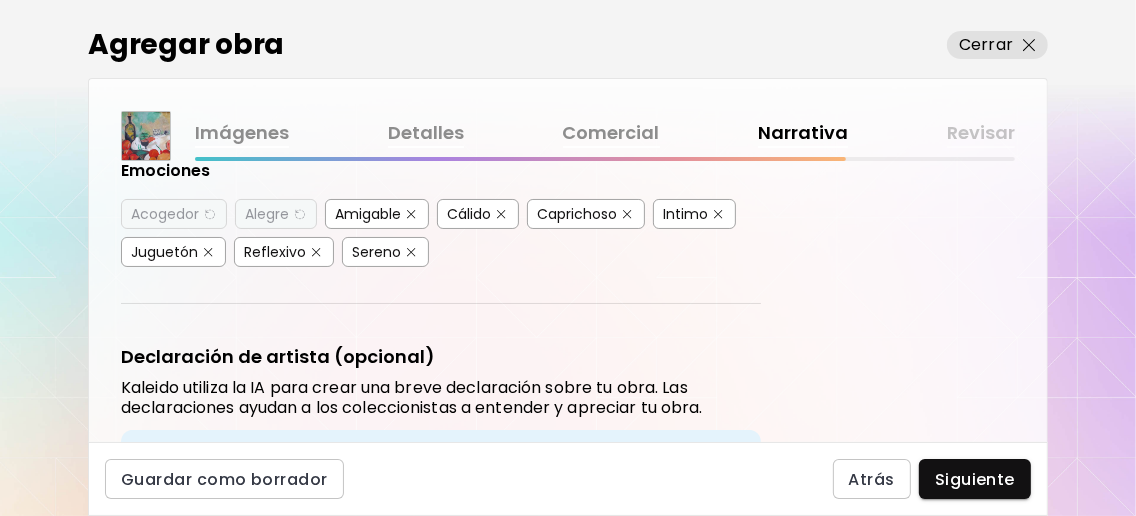 click at bounding box center [501, 214] 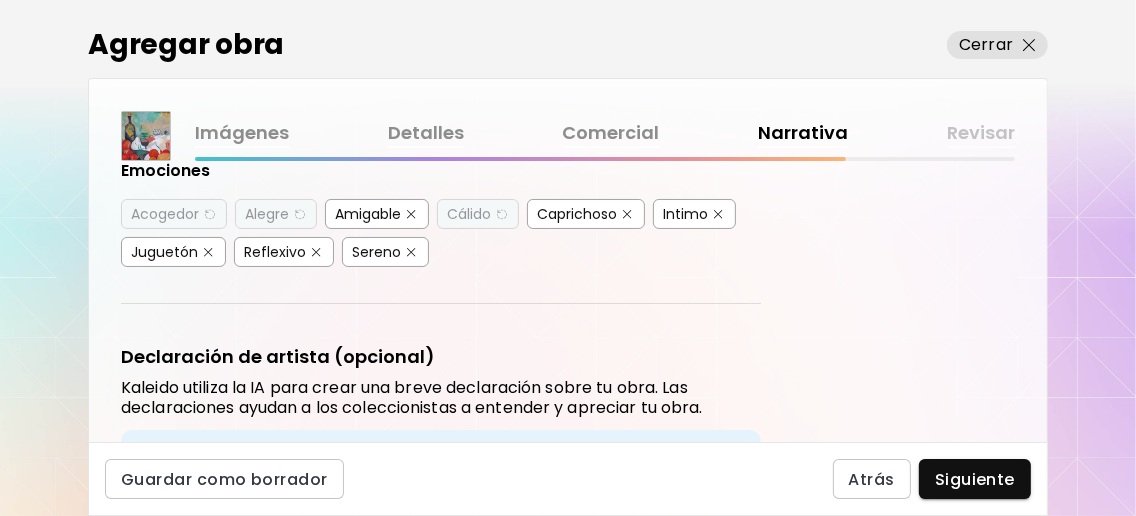 click at bounding box center (208, 252) 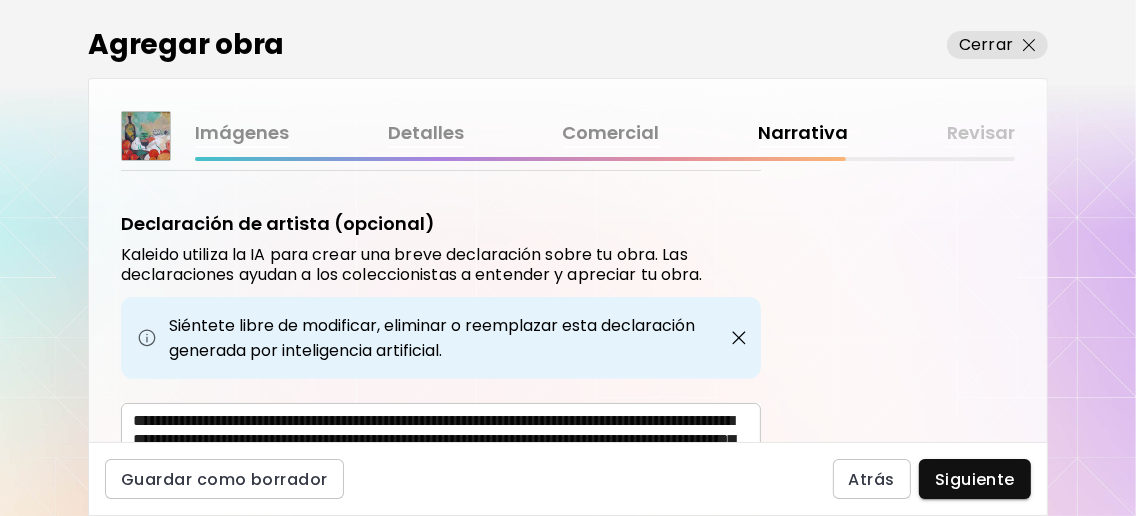 scroll, scrollTop: 799, scrollLeft: 0, axis: vertical 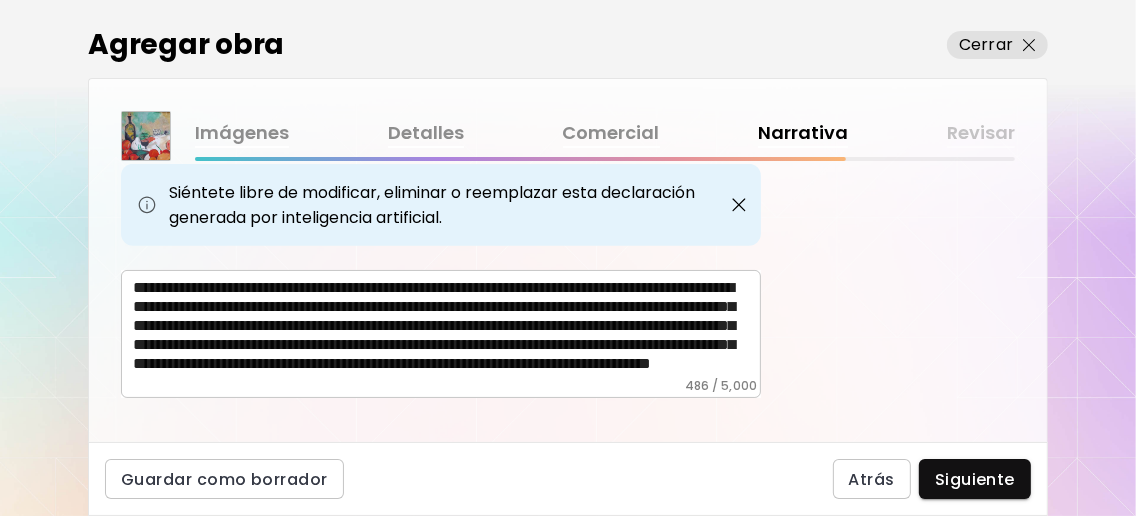 click on "**********" at bounding box center [447, 328] 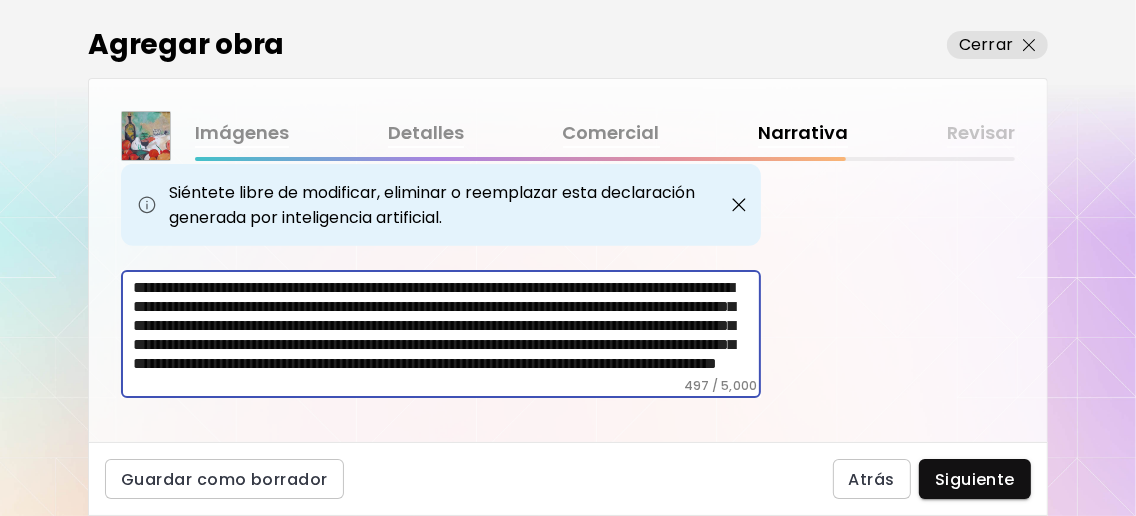 drag, startPoint x: 224, startPoint y: 312, endPoint x: 624, endPoint y: 292, distance: 400.4997 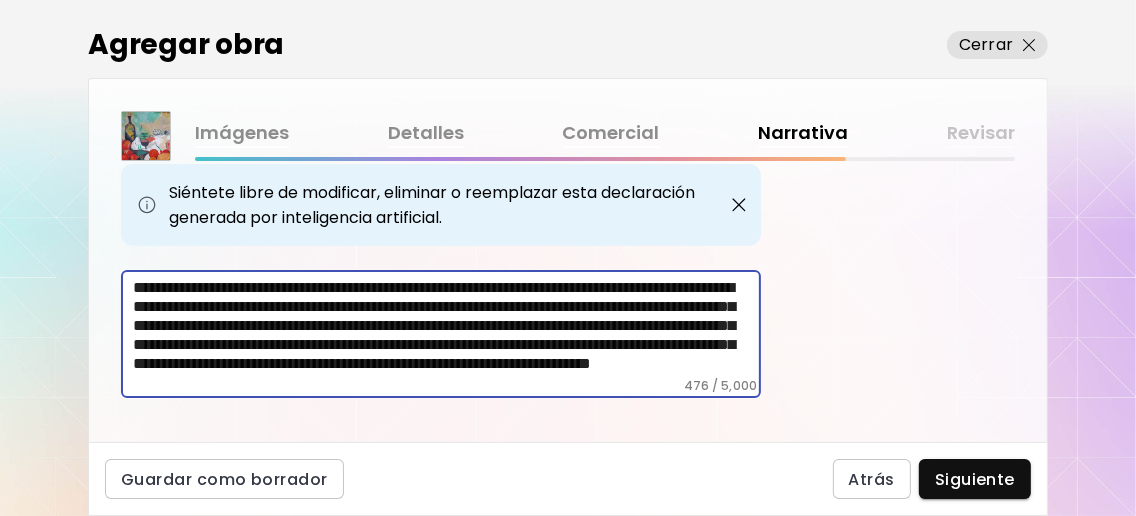 scroll, scrollTop: 34, scrollLeft: 0, axis: vertical 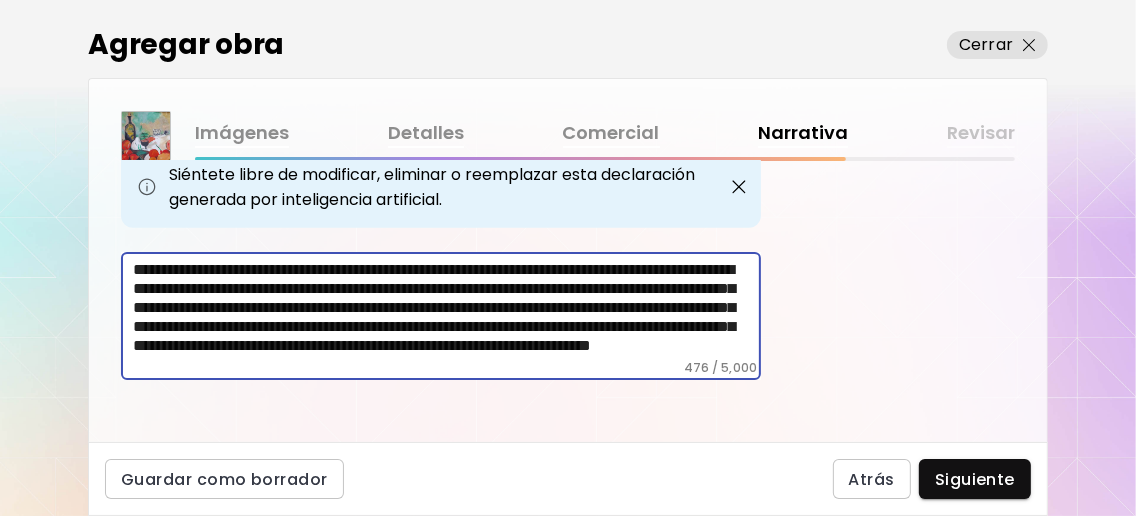 drag, startPoint x: 450, startPoint y: 342, endPoint x: 361, endPoint y: 343, distance: 89.005615 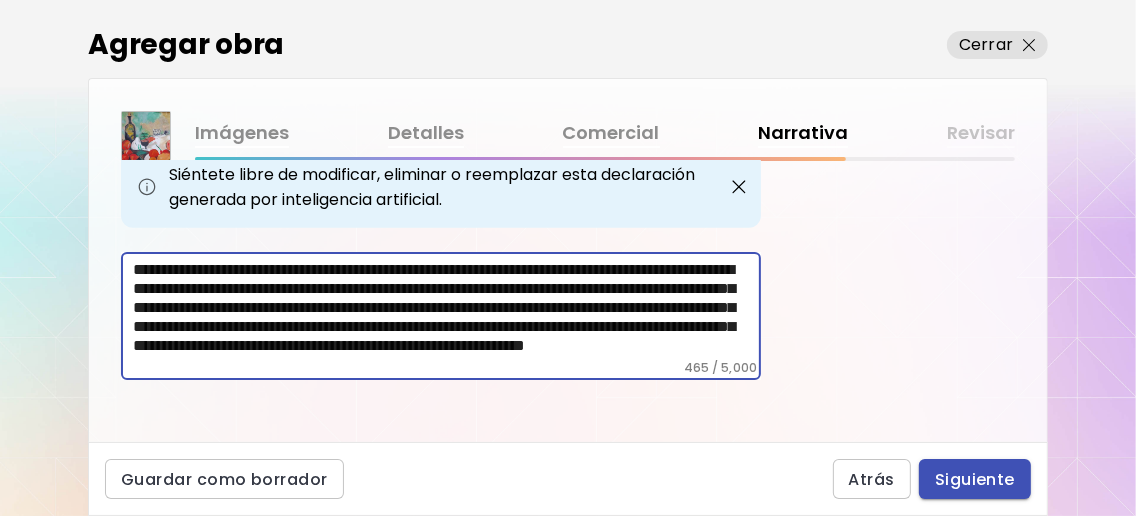 type on "**********" 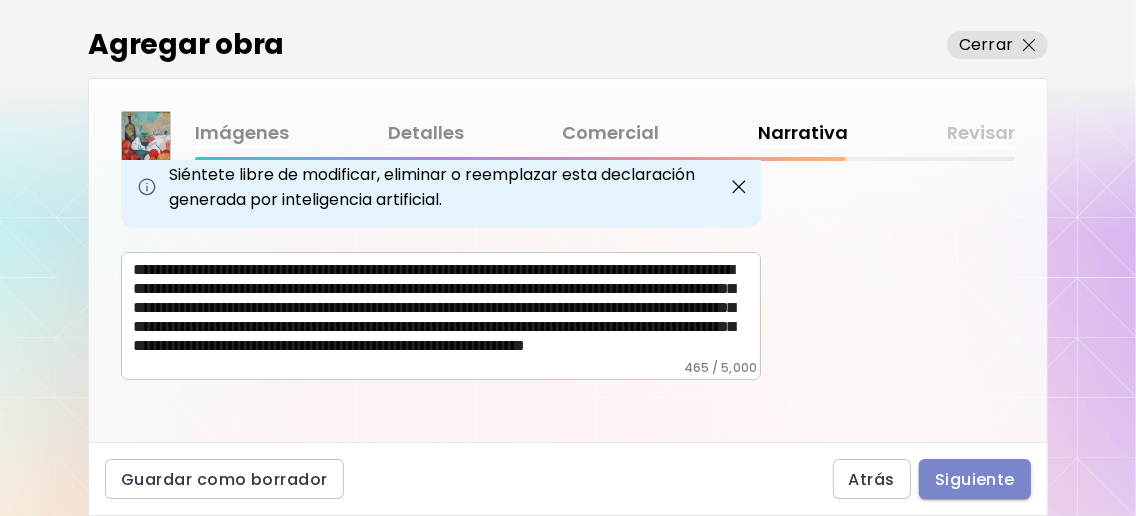 click on "Siguiente" at bounding box center [975, 479] 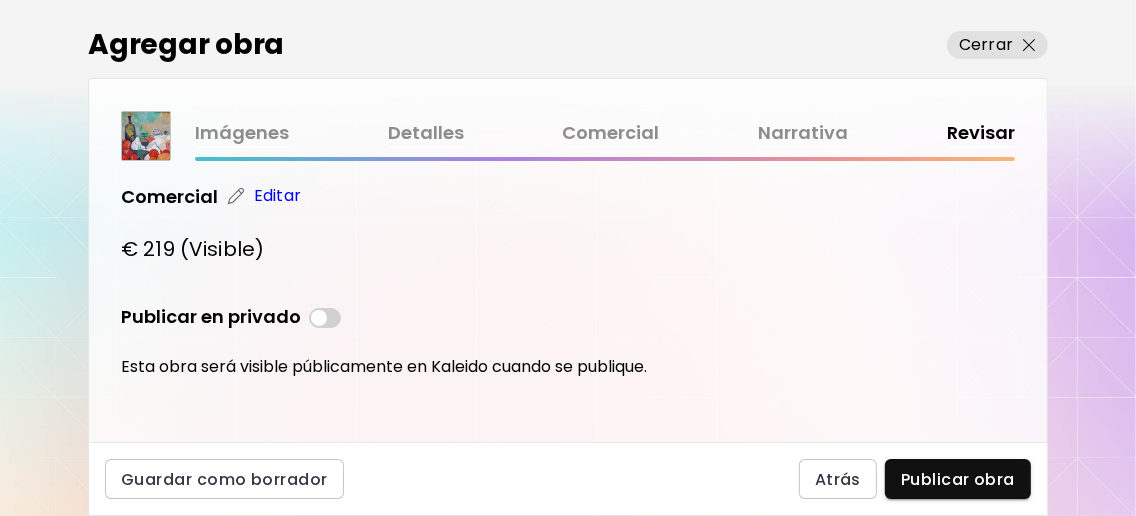 scroll, scrollTop: 782, scrollLeft: 0, axis: vertical 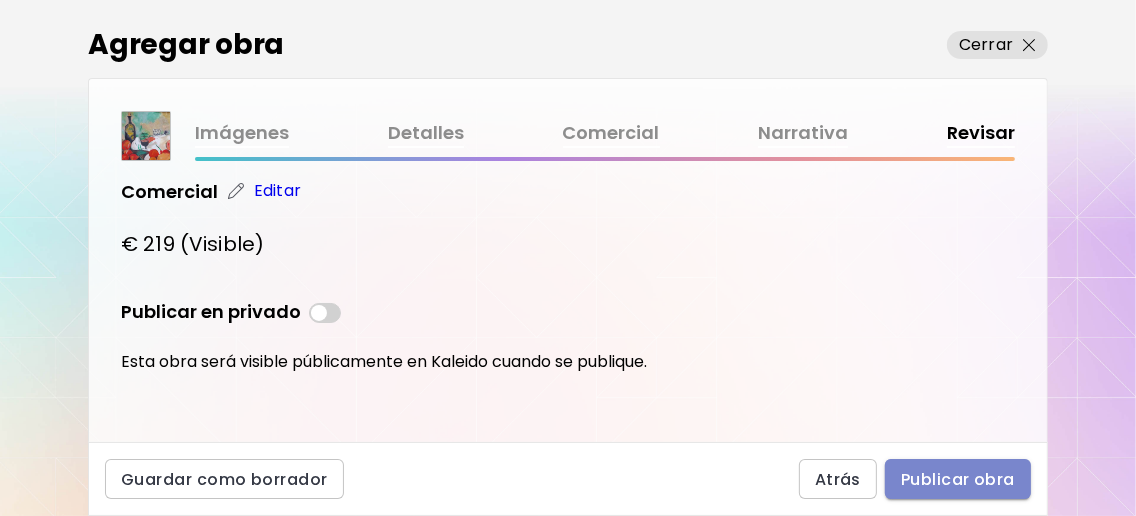 click on "Publicar obra" at bounding box center [958, 479] 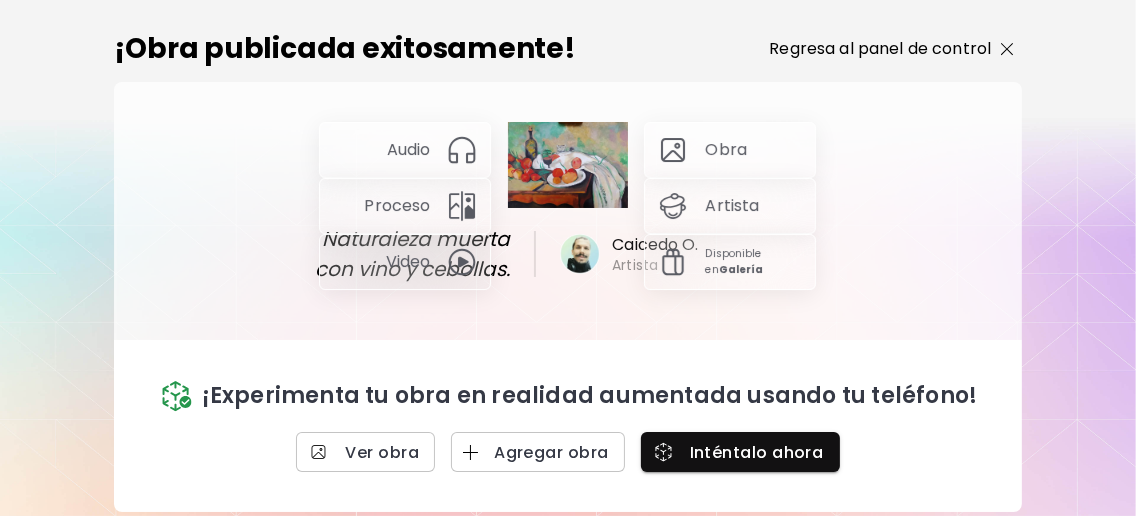 click at bounding box center (1007, 49) 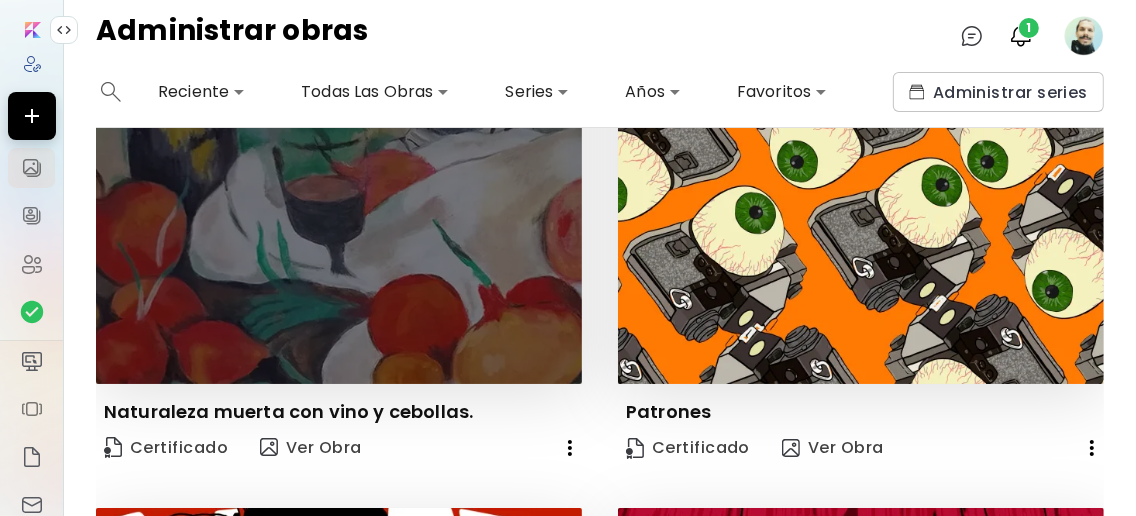 scroll, scrollTop: 132, scrollLeft: 0, axis: vertical 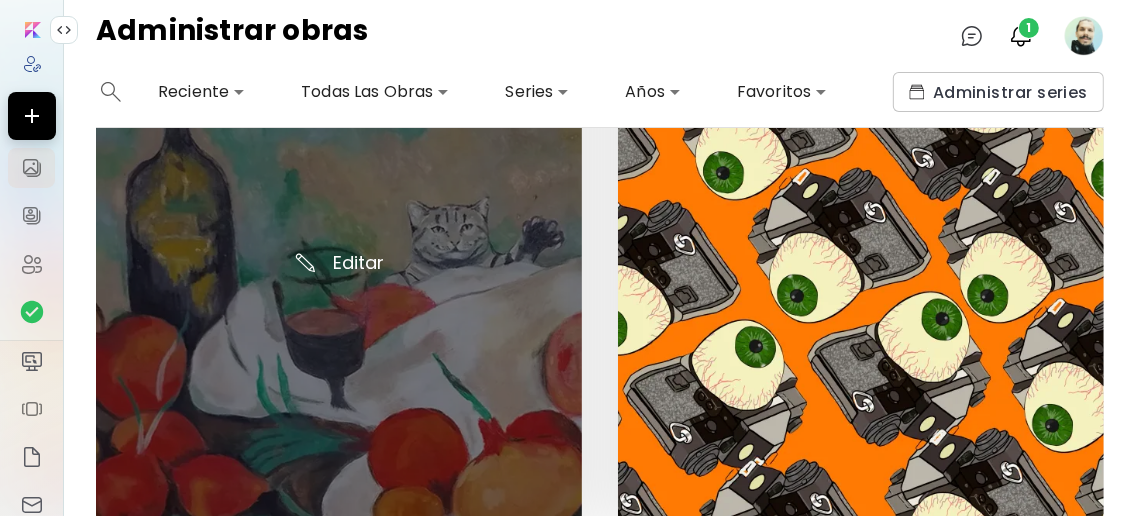 click at bounding box center (339, 275) 